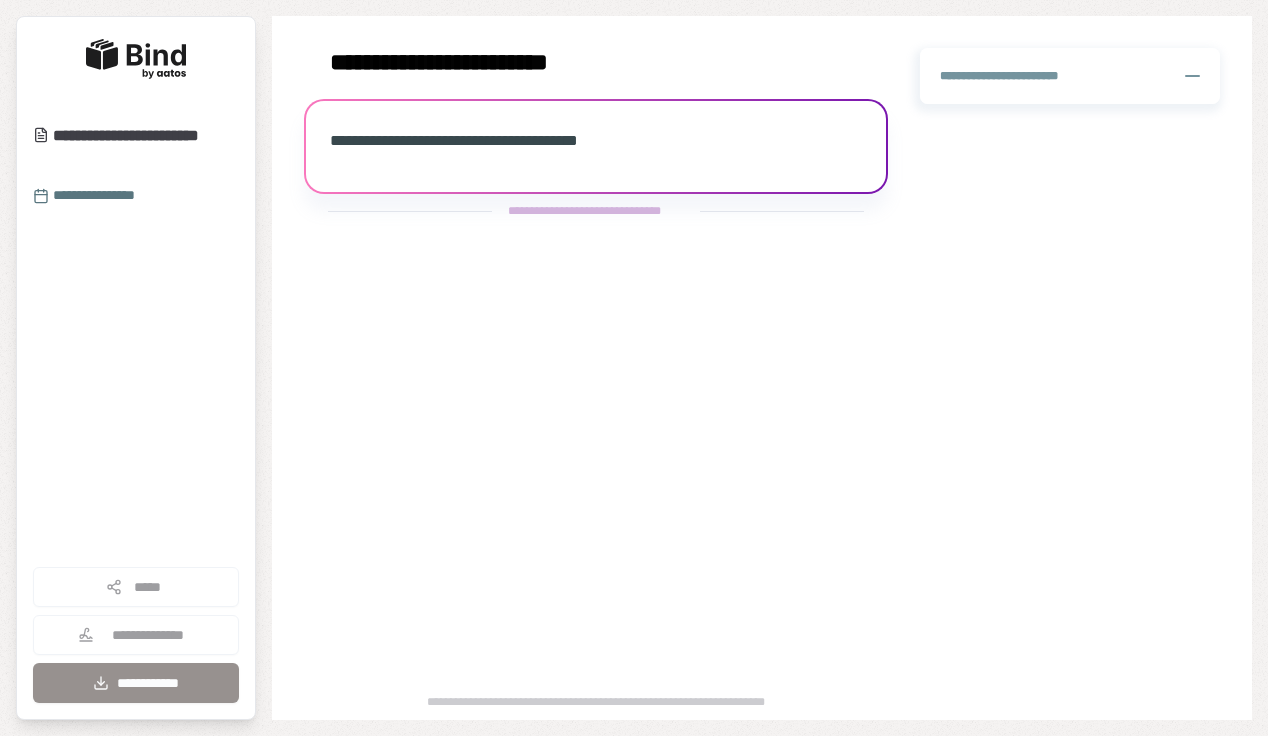 scroll, scrollTop: 0, scrollLeft: 0, axis: both 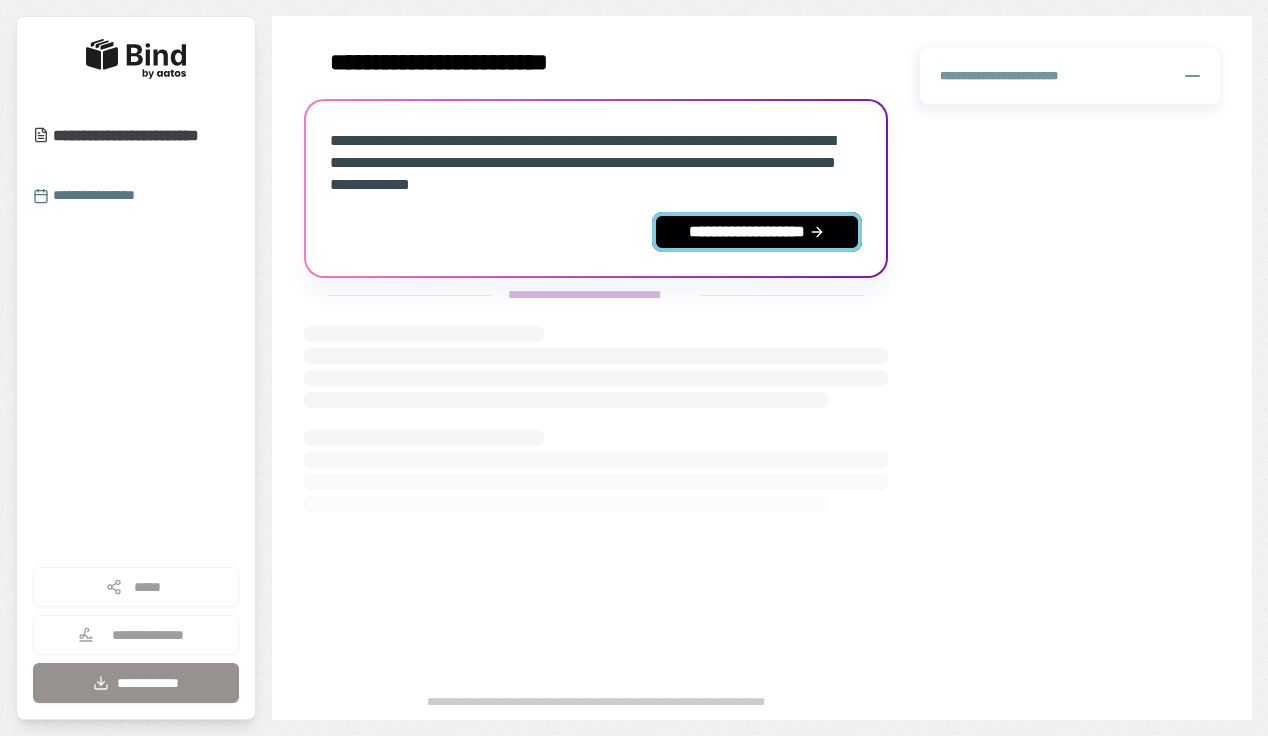 click on "**********" at bounding box center (757, 232) 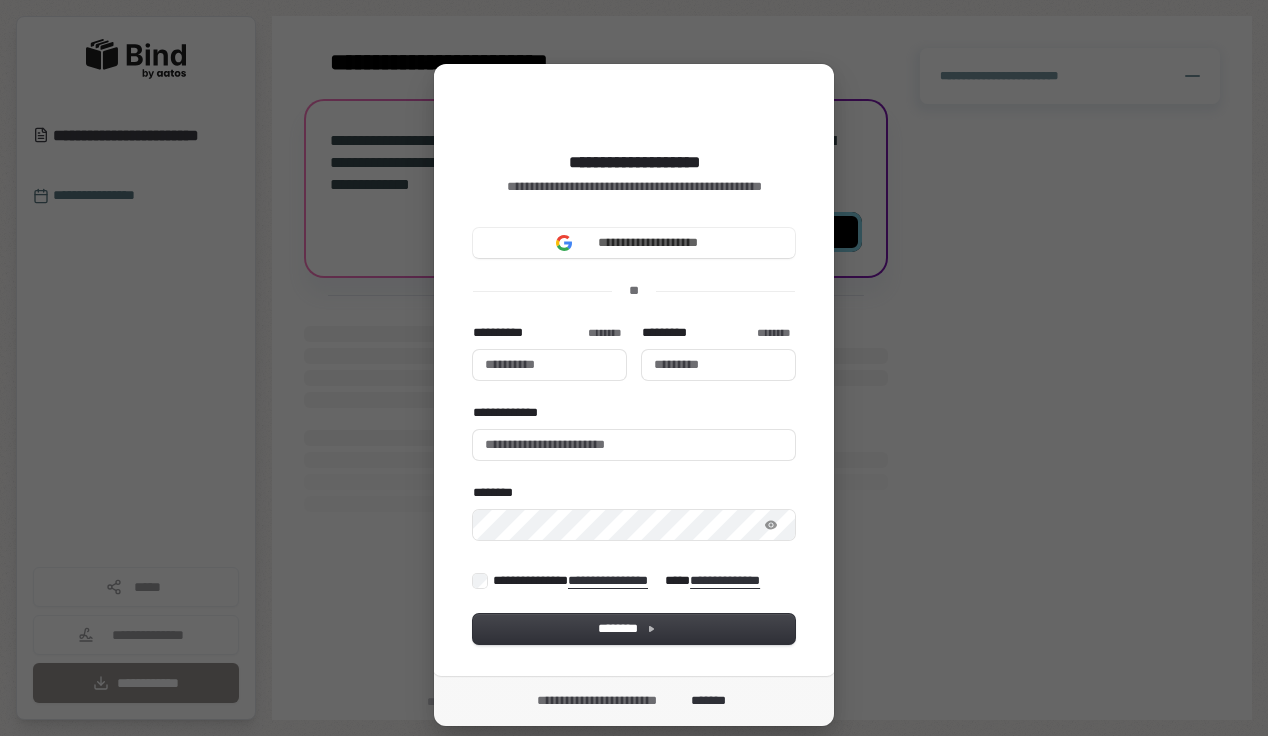 type 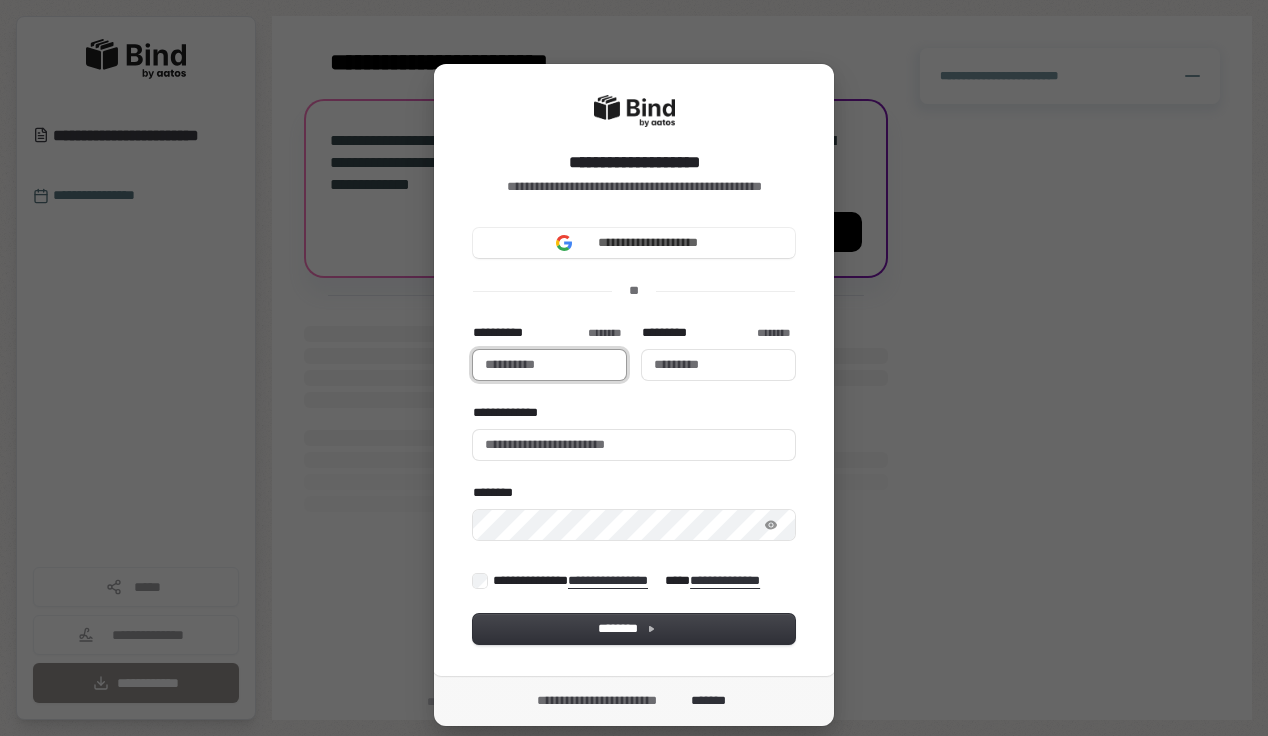 type 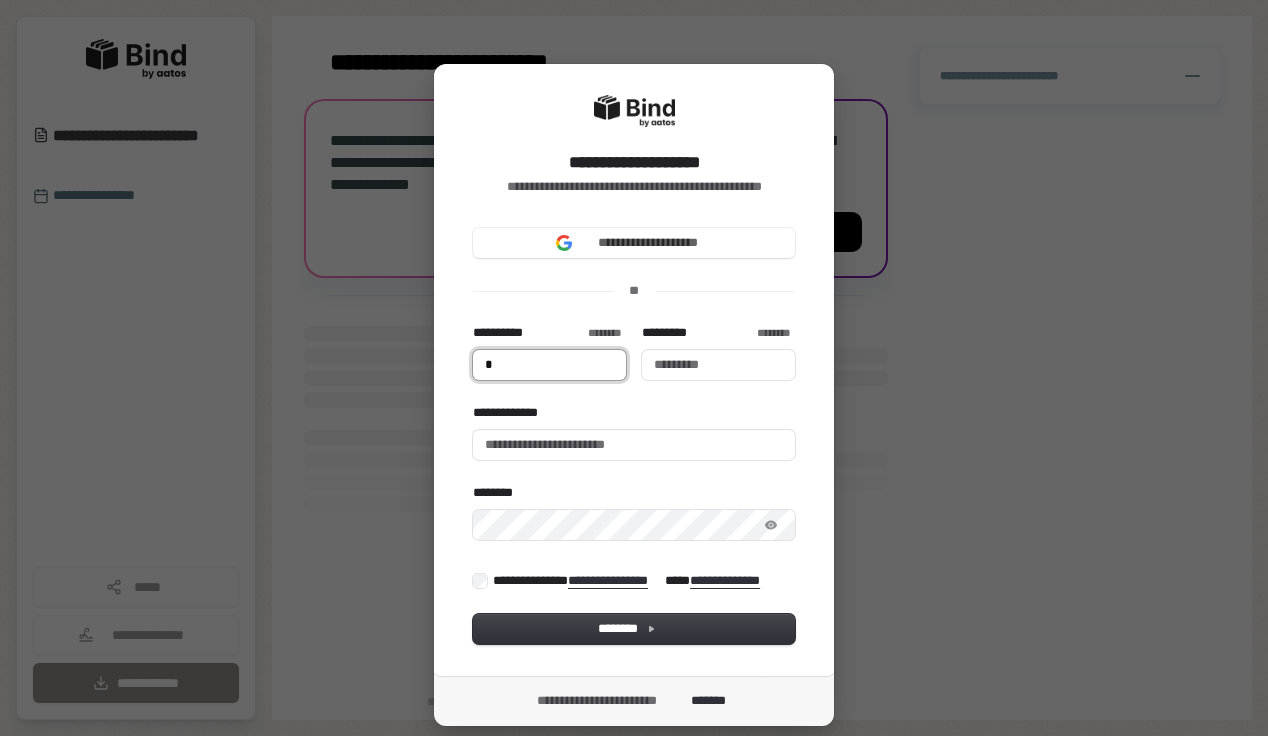 type on "**" 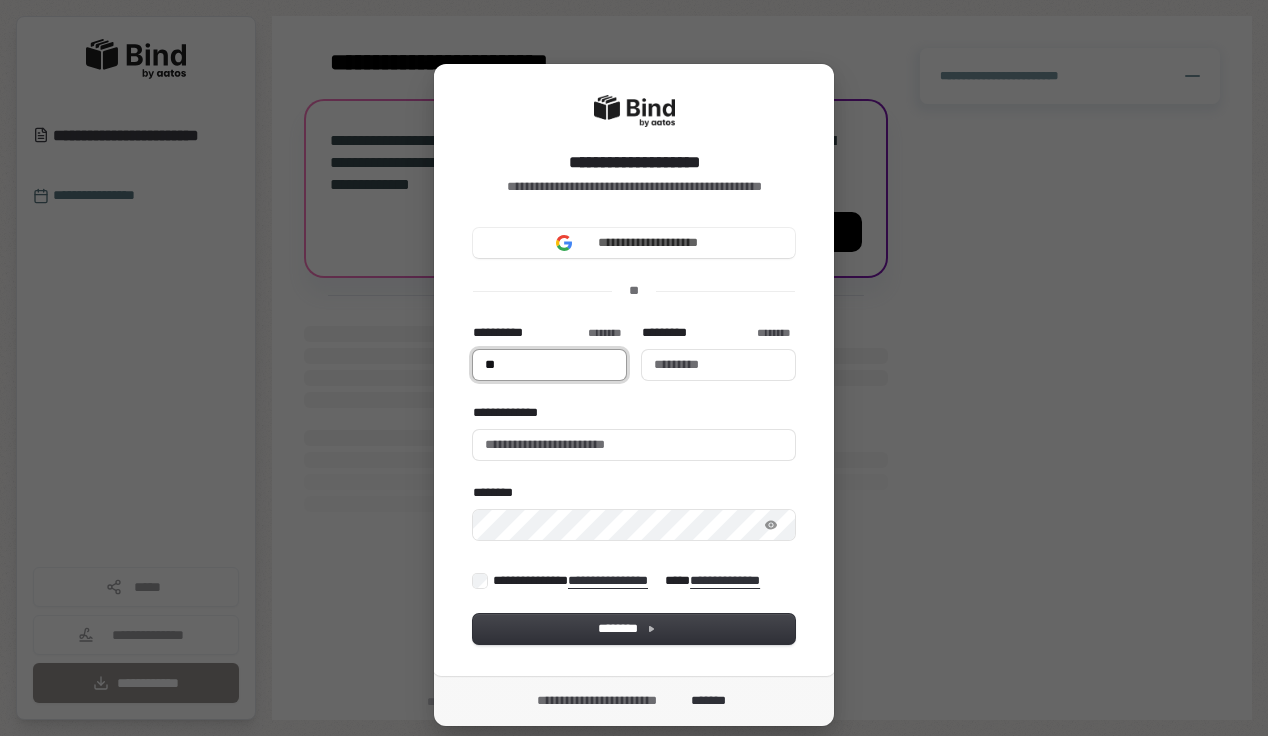 type on "***" 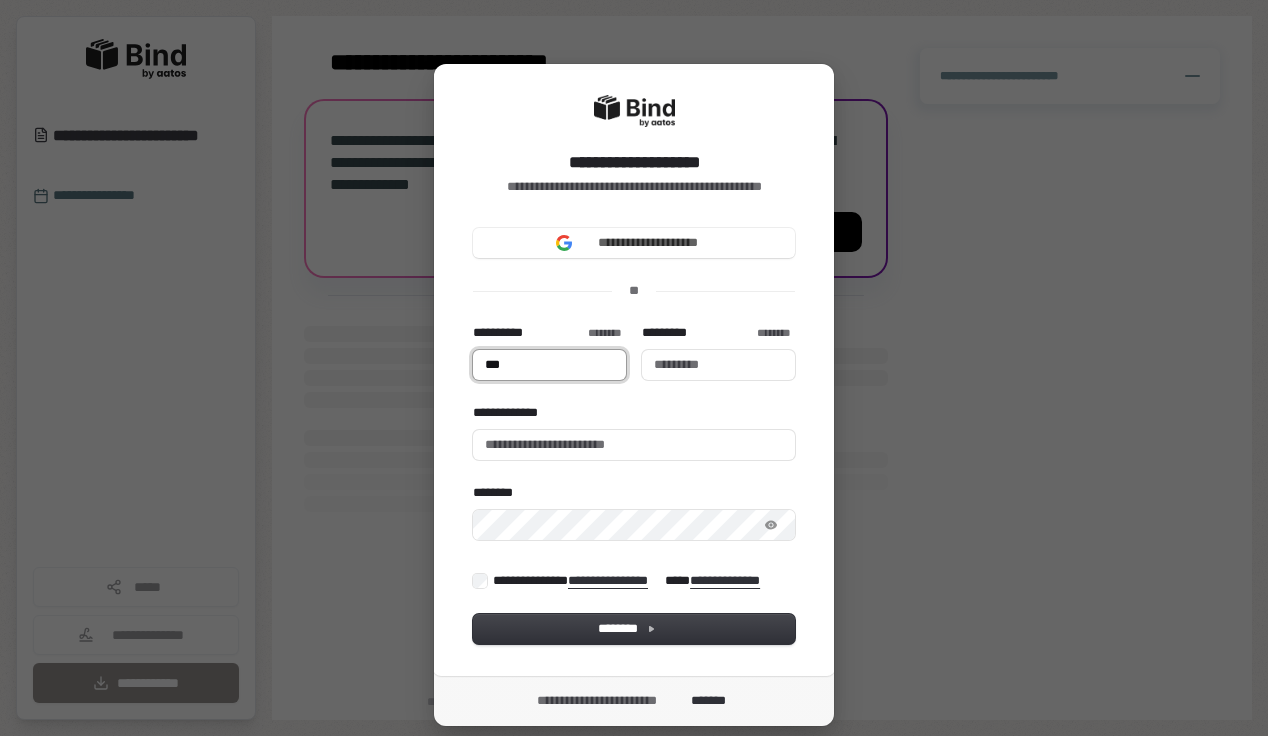type 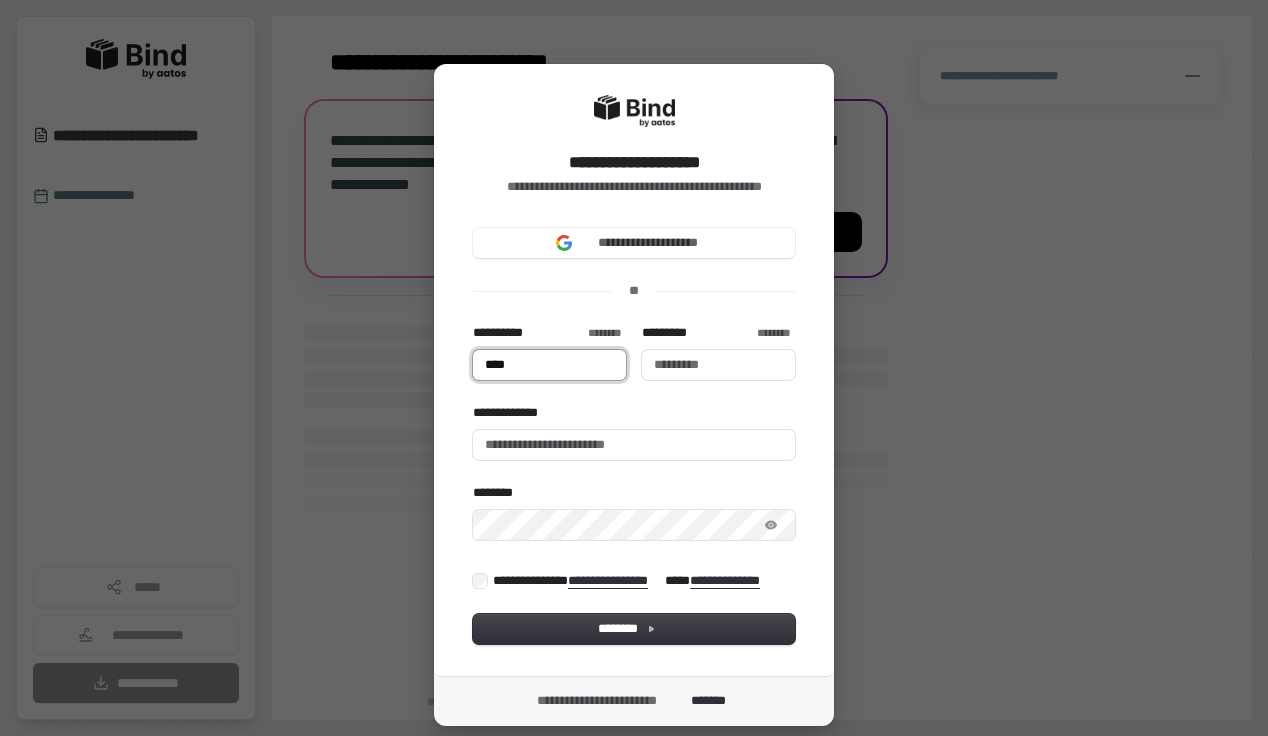 type on "*****" 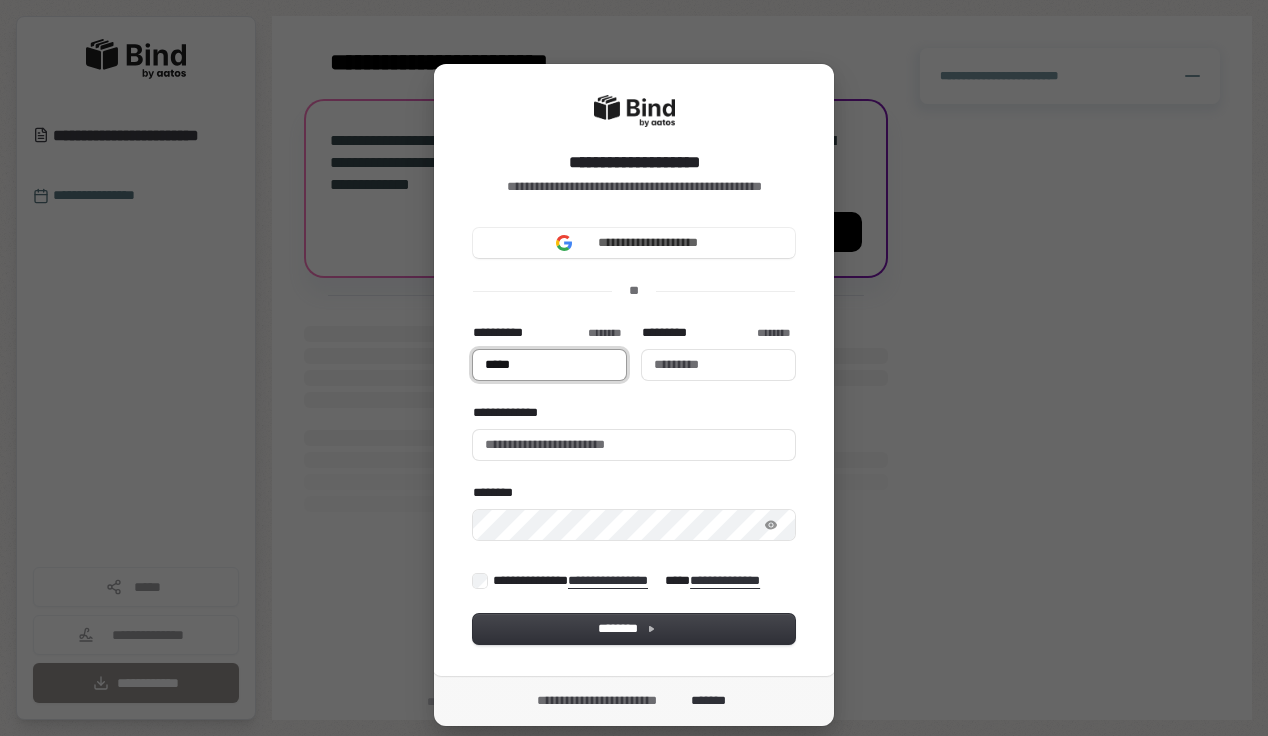 type on "******" 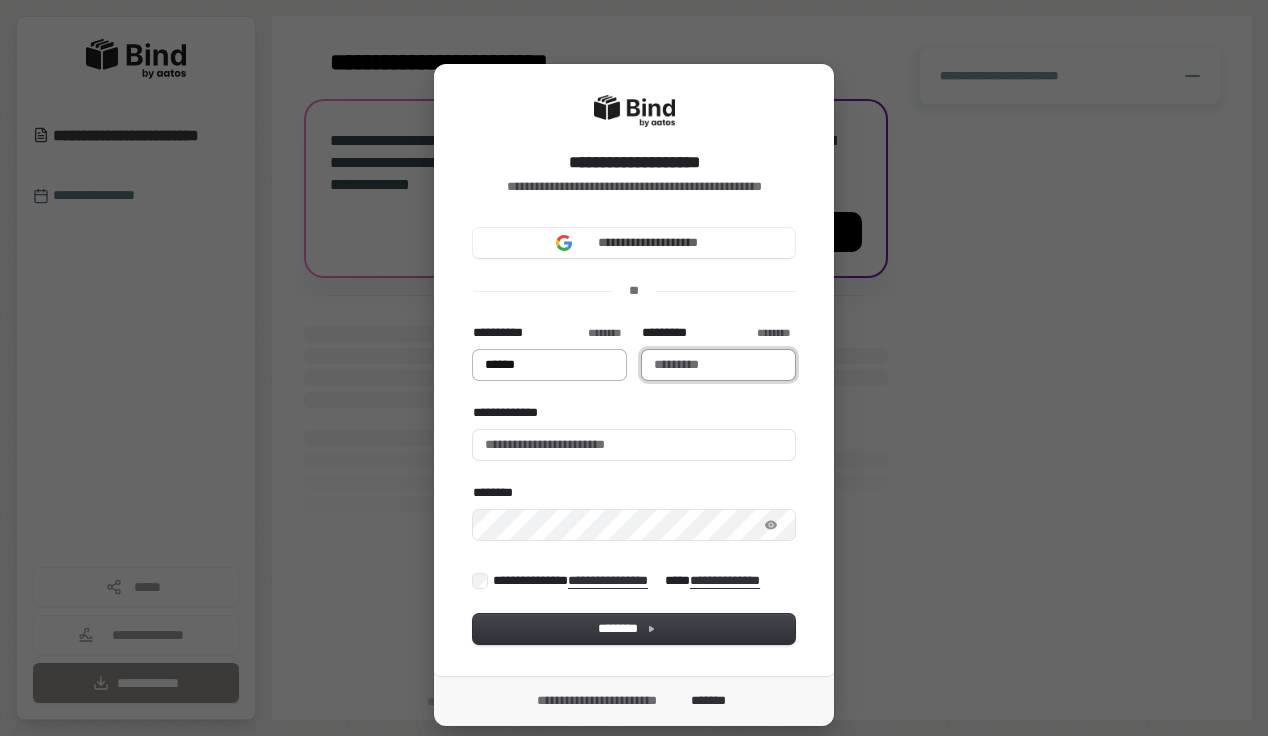 type on "******" 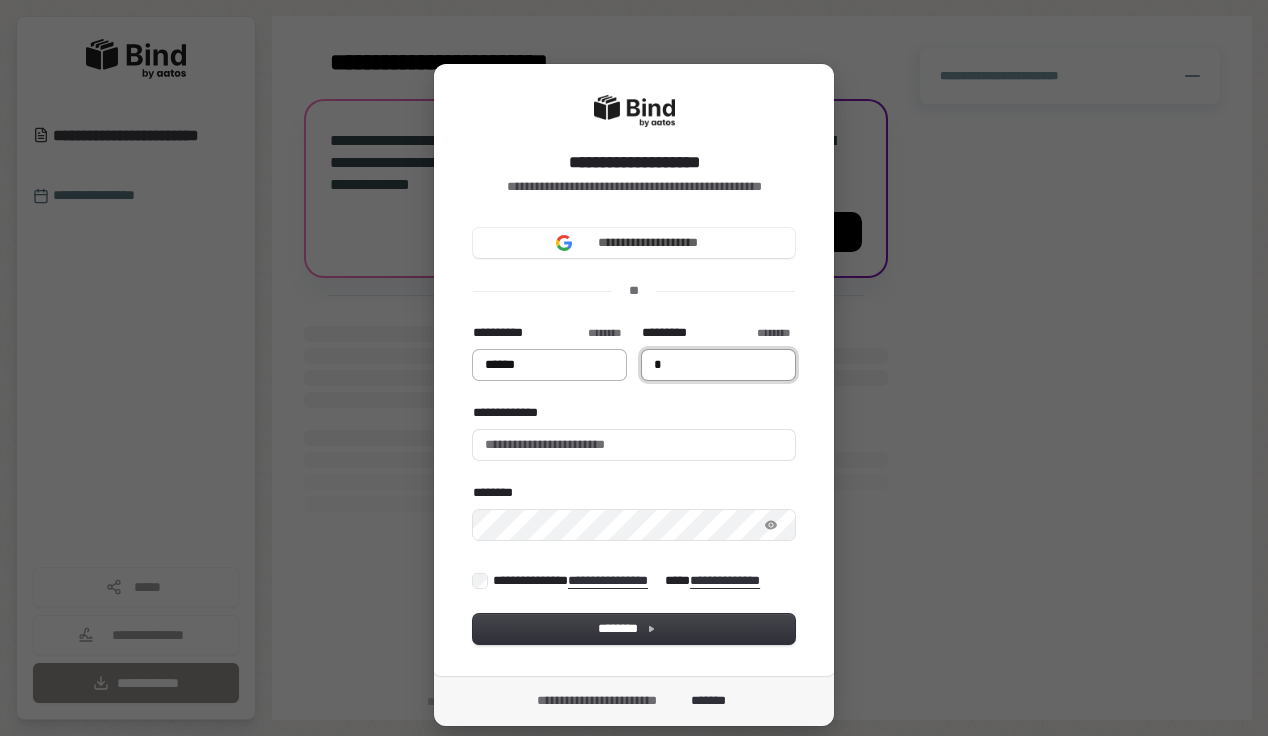 type on "******" 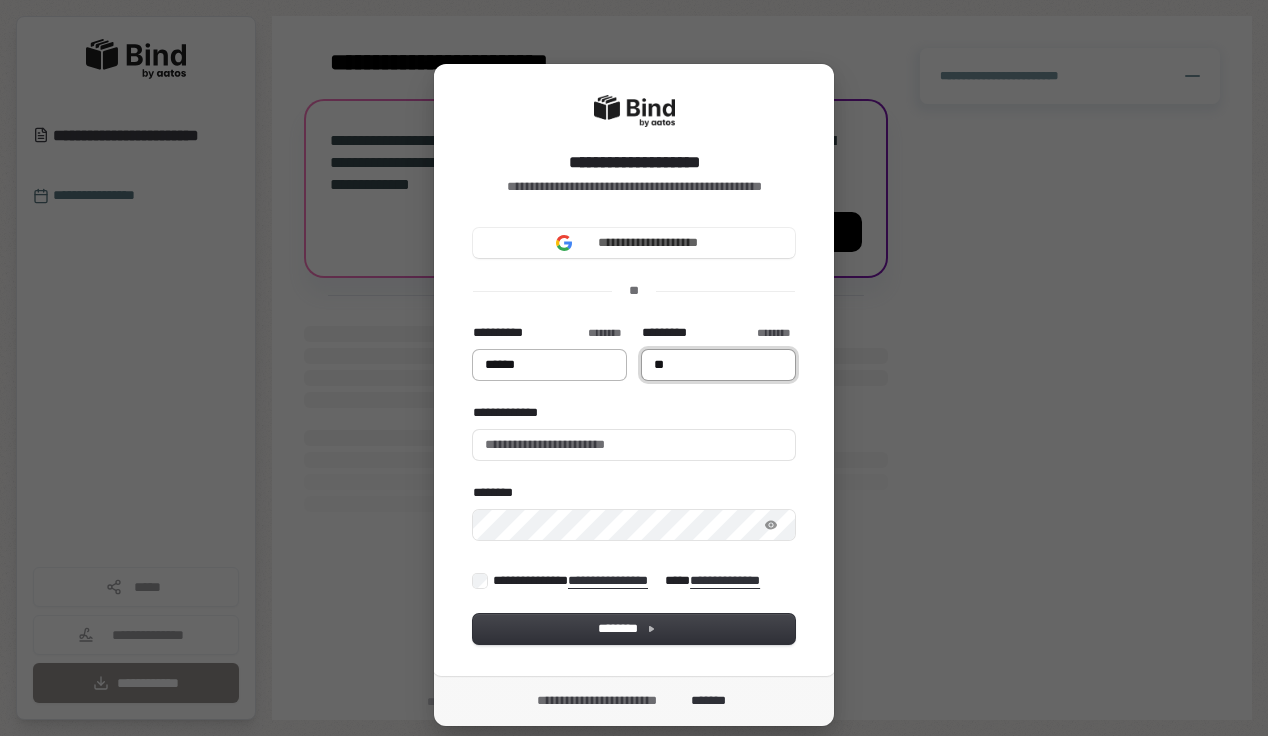 type on "******" 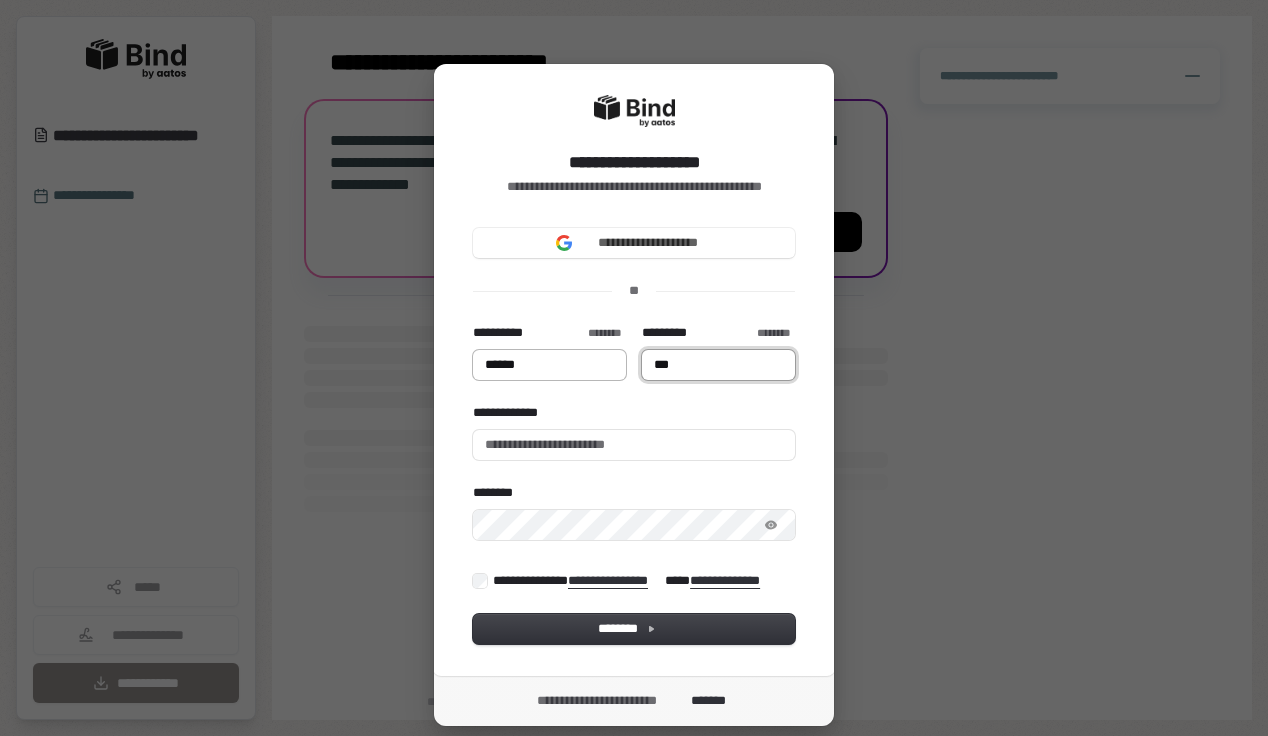 type on "******" 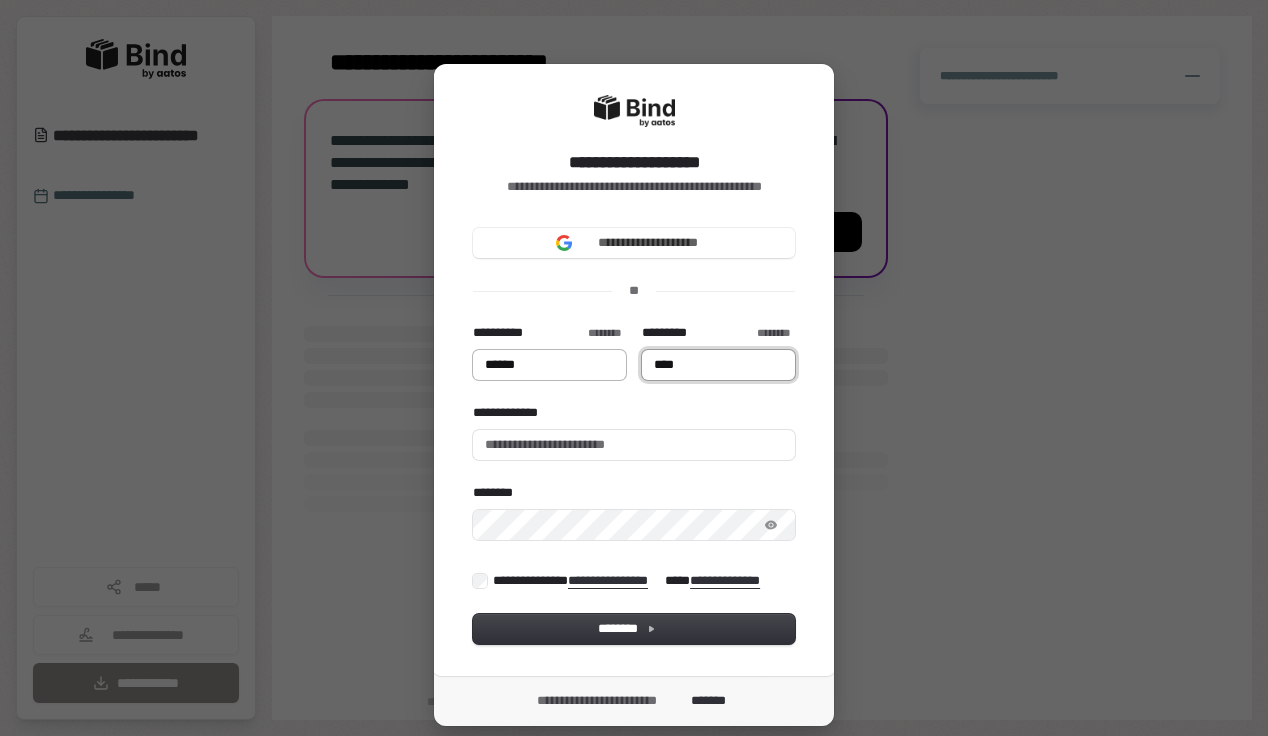 type on "******" 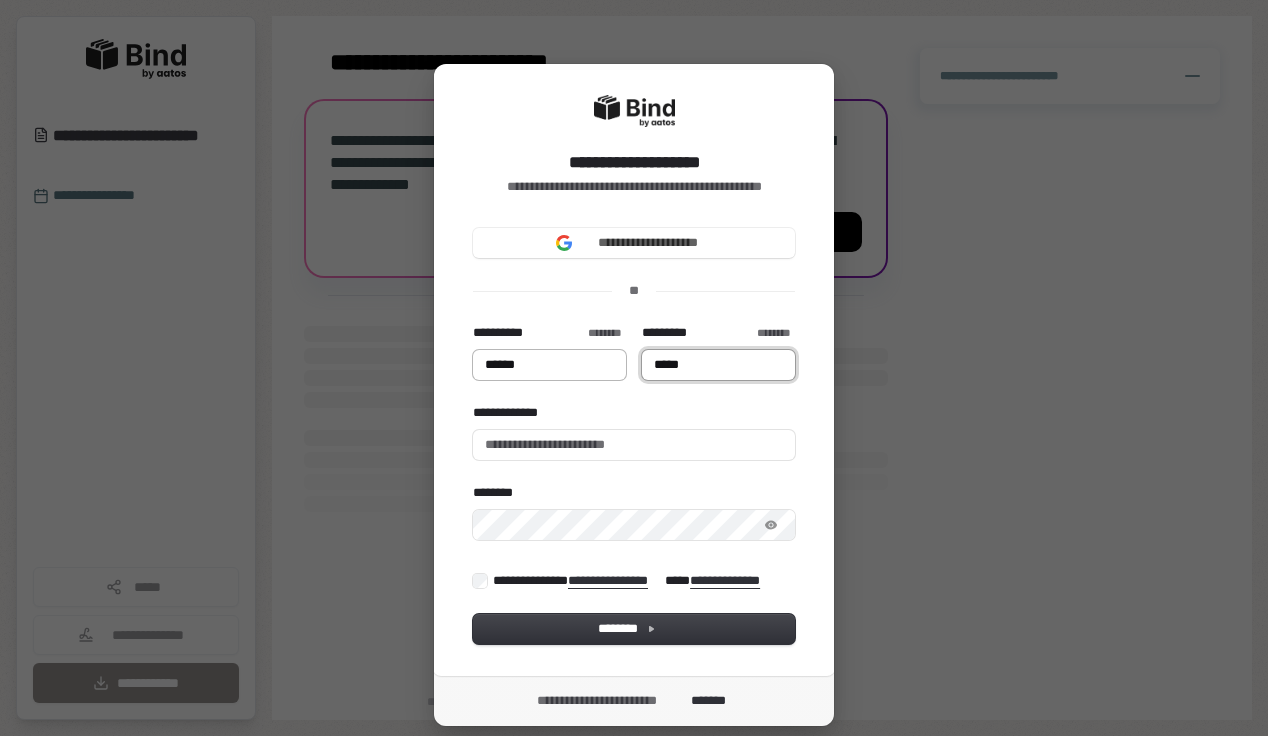 type on "******" 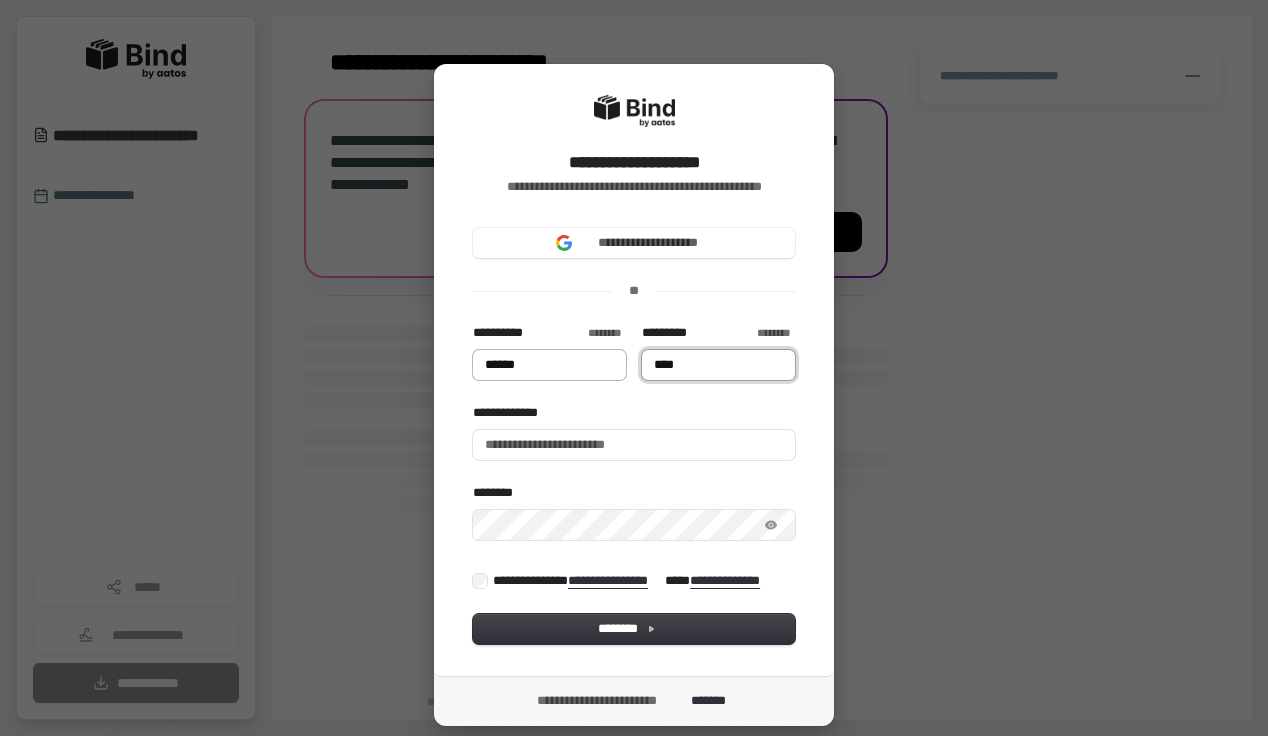 type on "******" 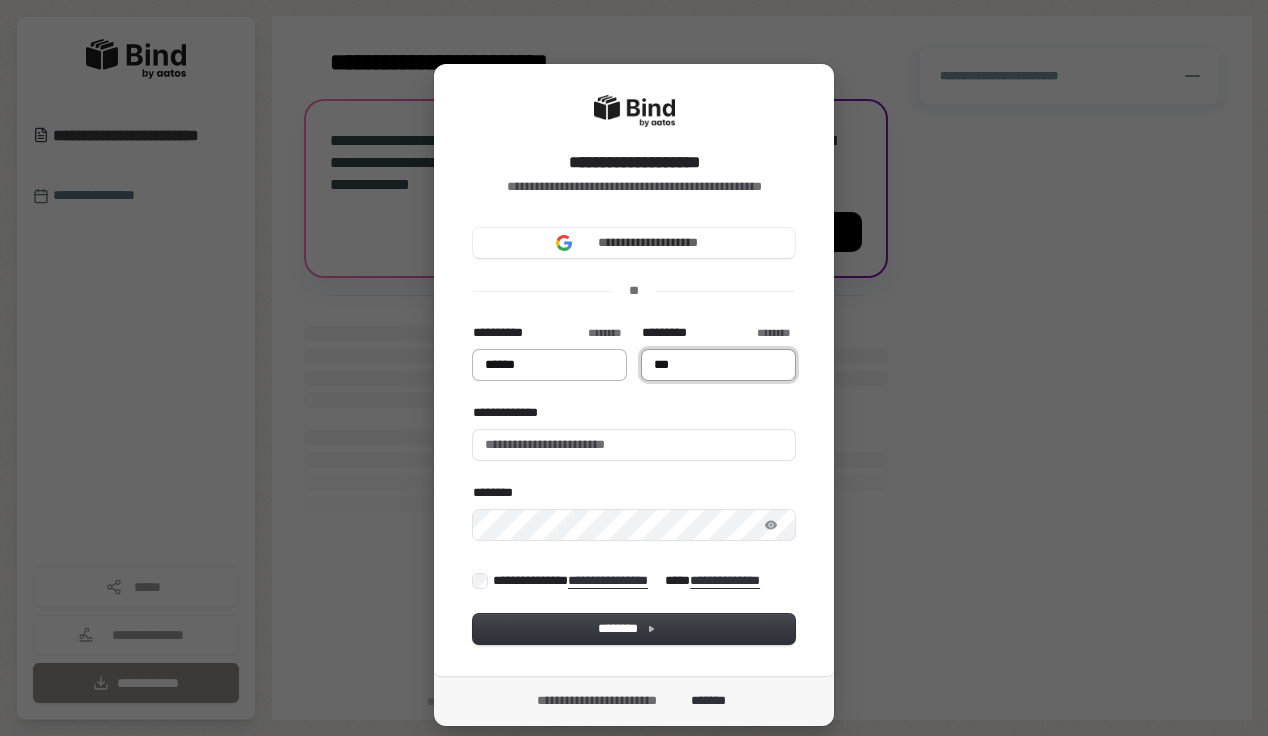 type on "******" 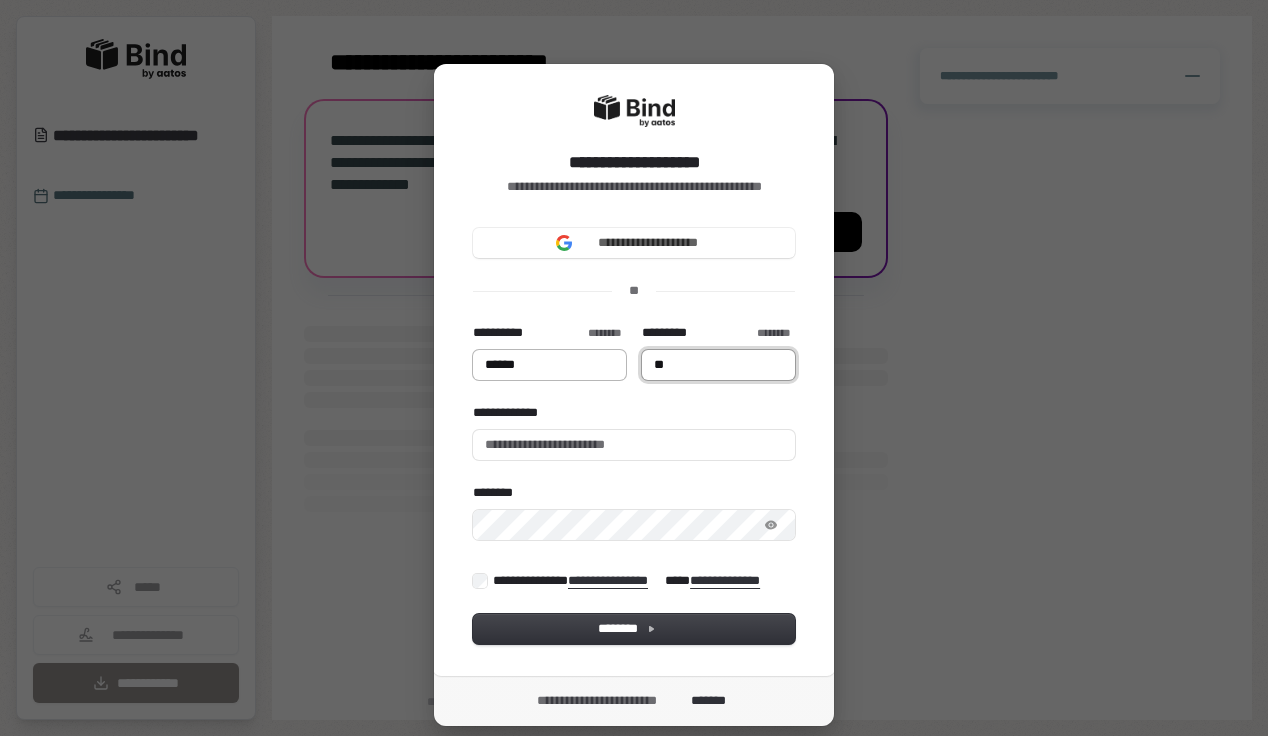 type on "******" 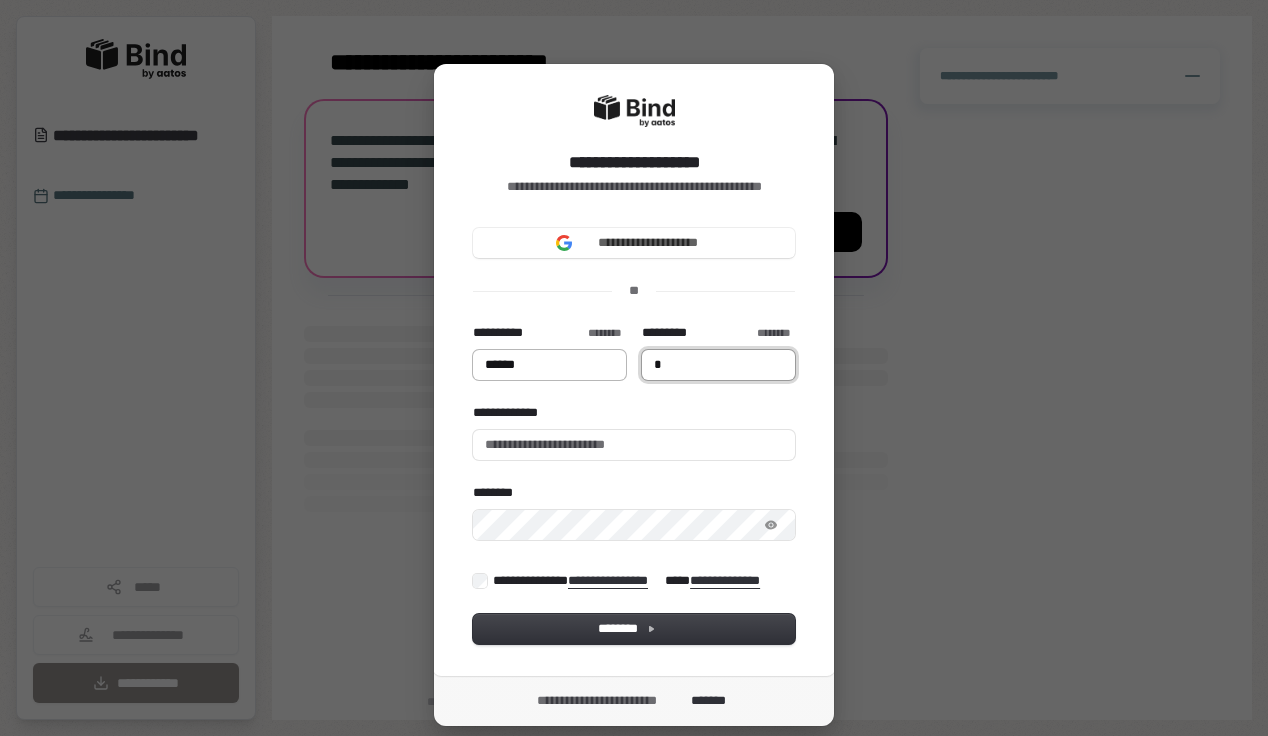 type on "******" 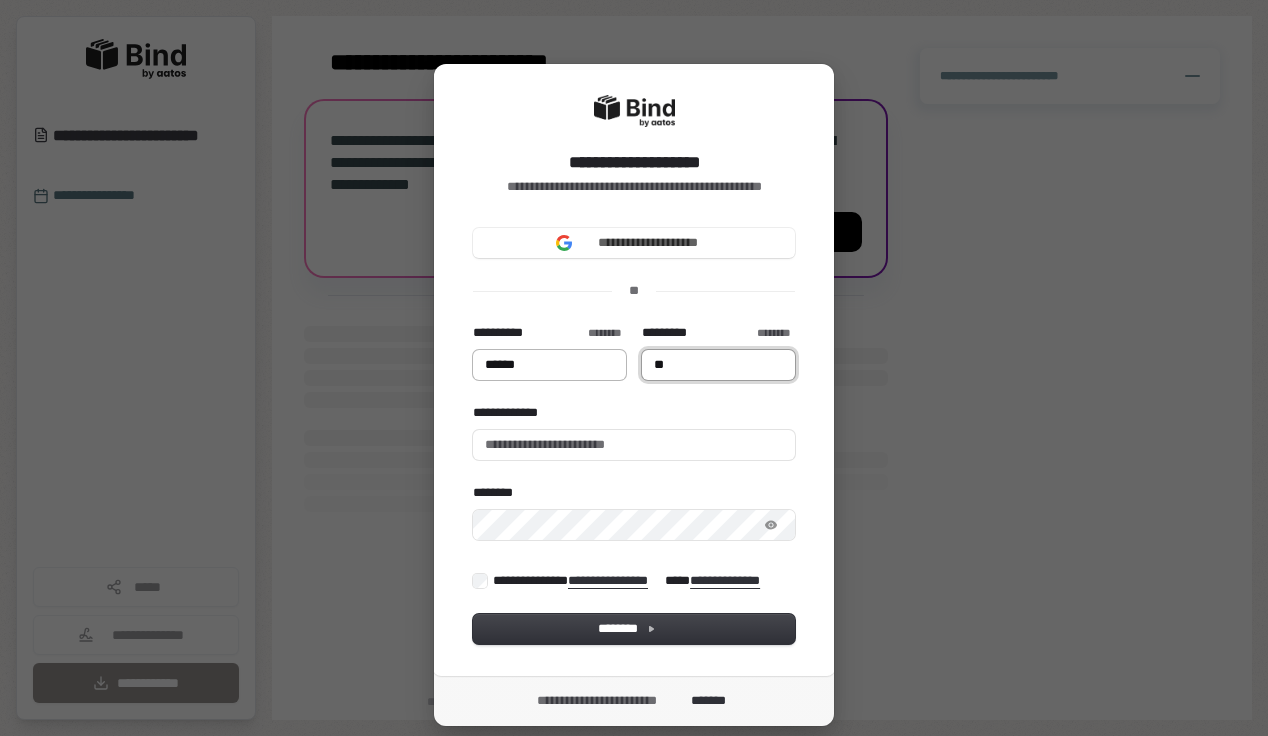 type on "******" 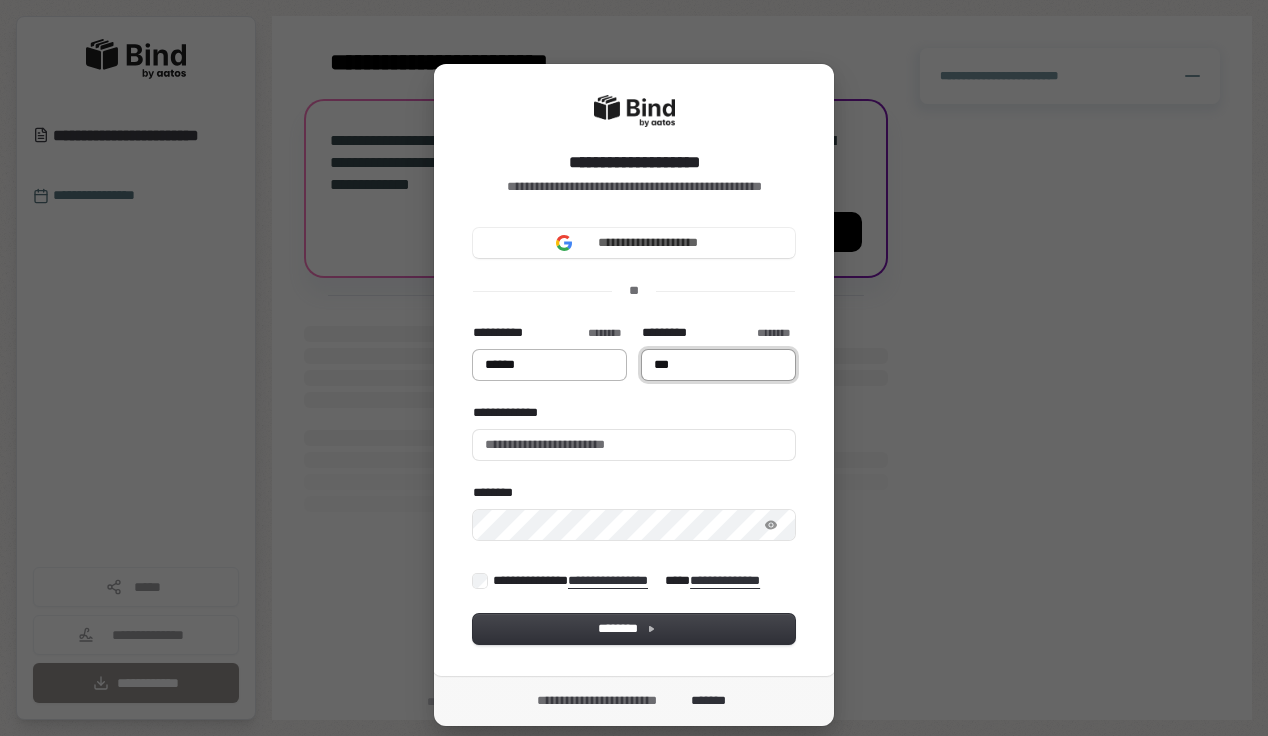 type on "******" 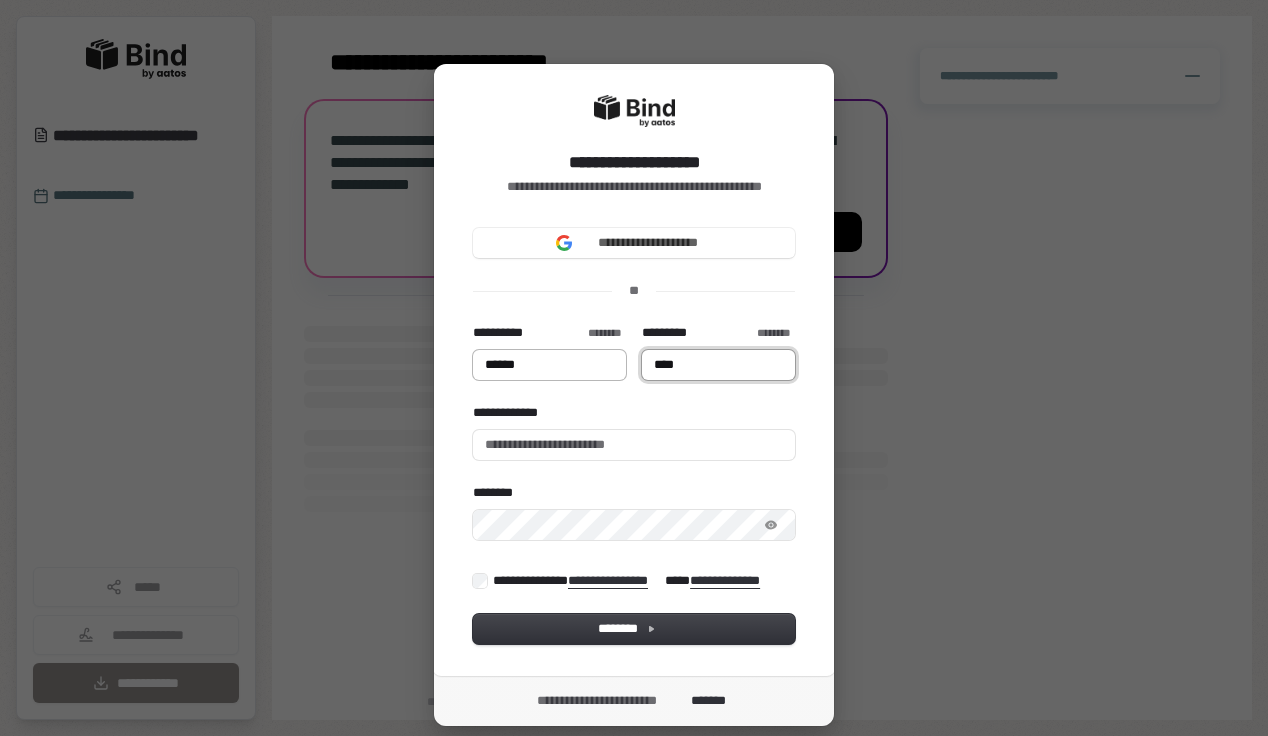 type on "******" 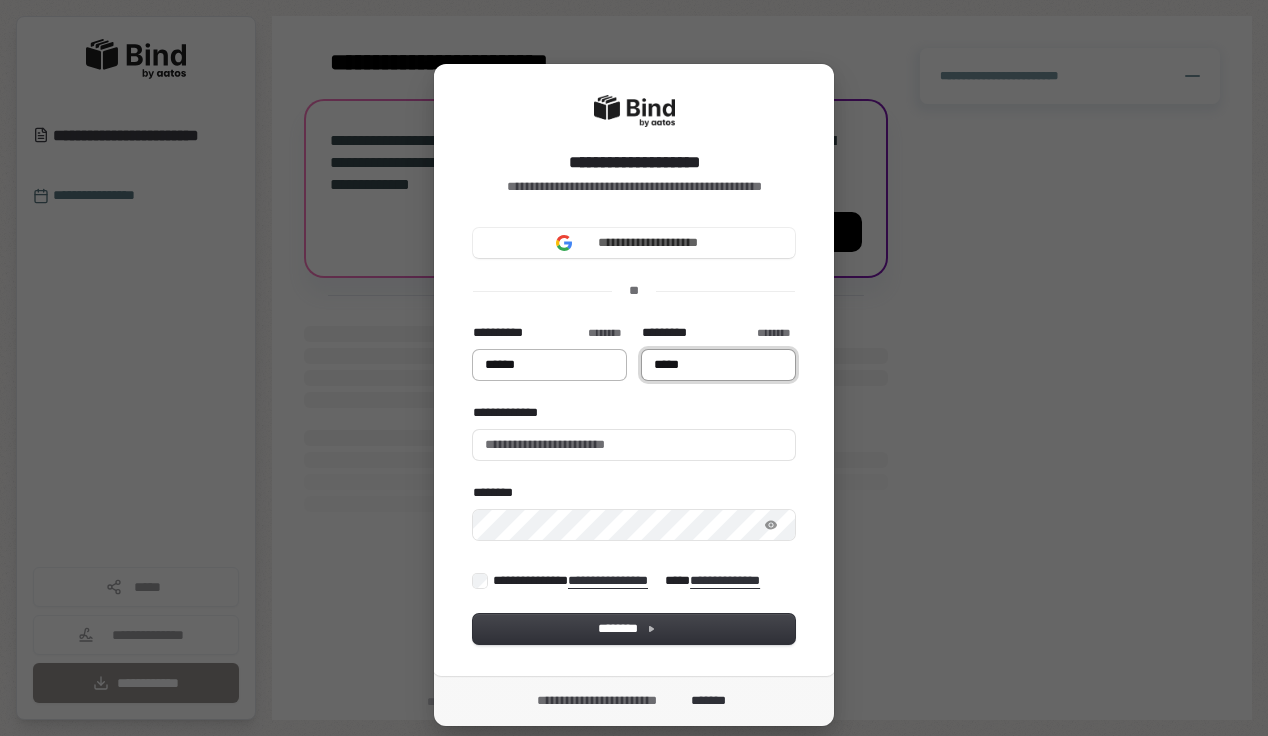 type on "*****" 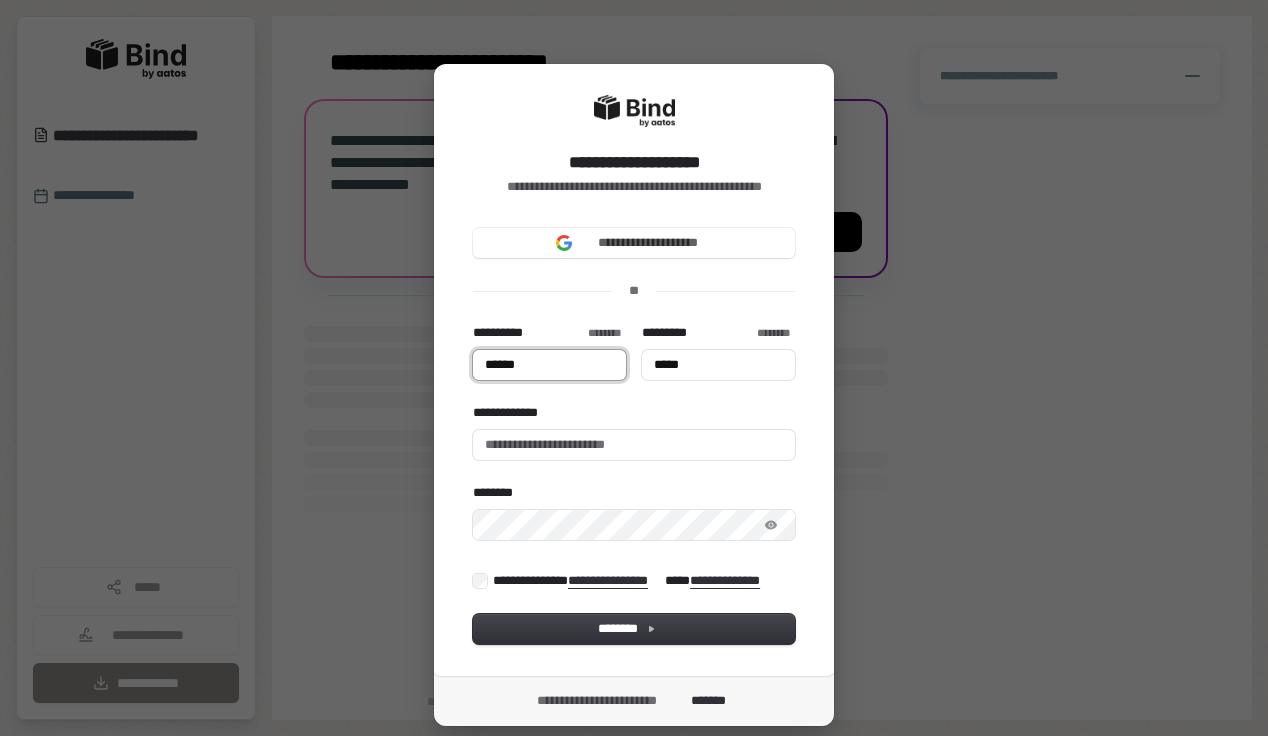 type on "******" 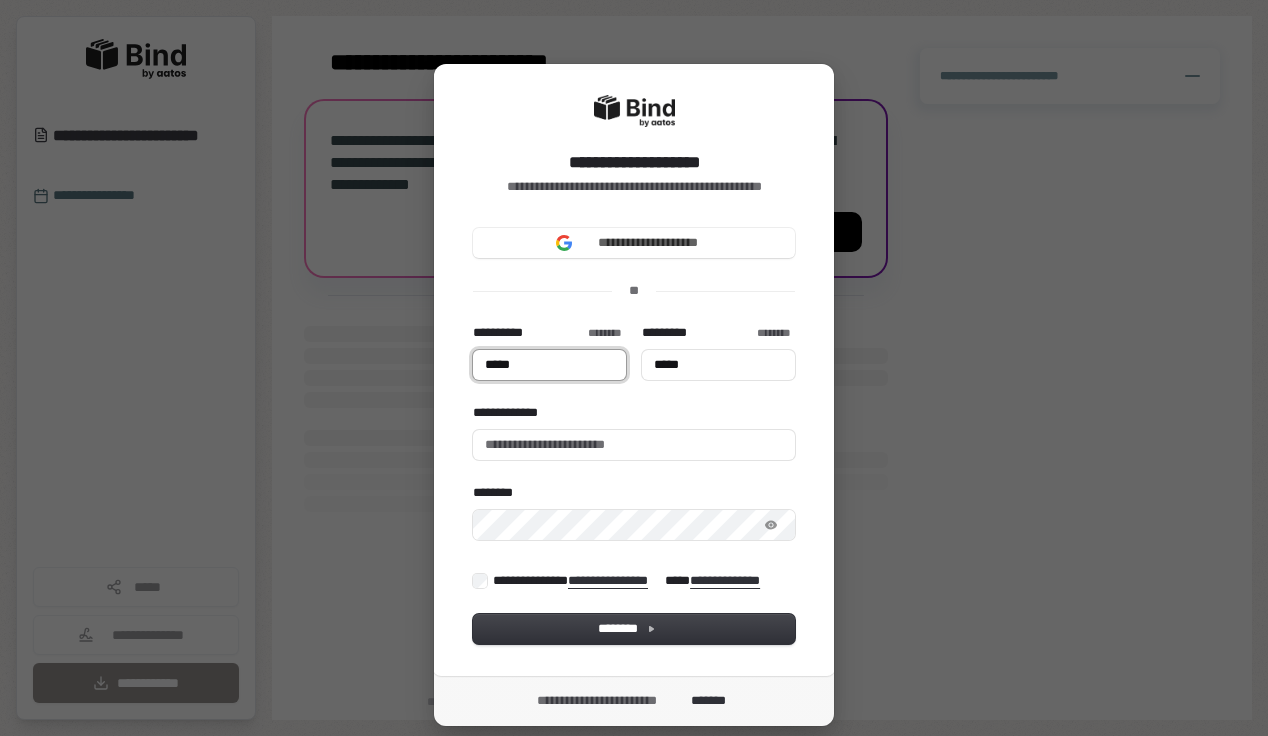 type on "****" 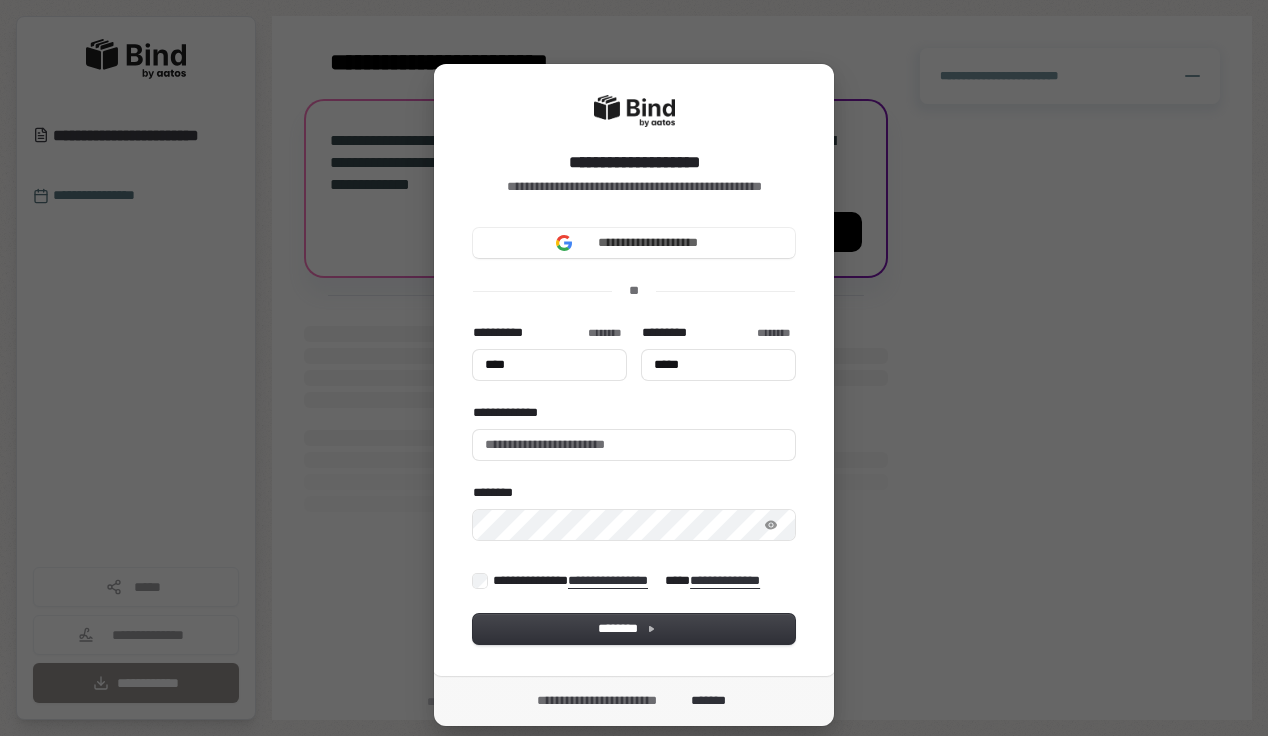 type on "****" 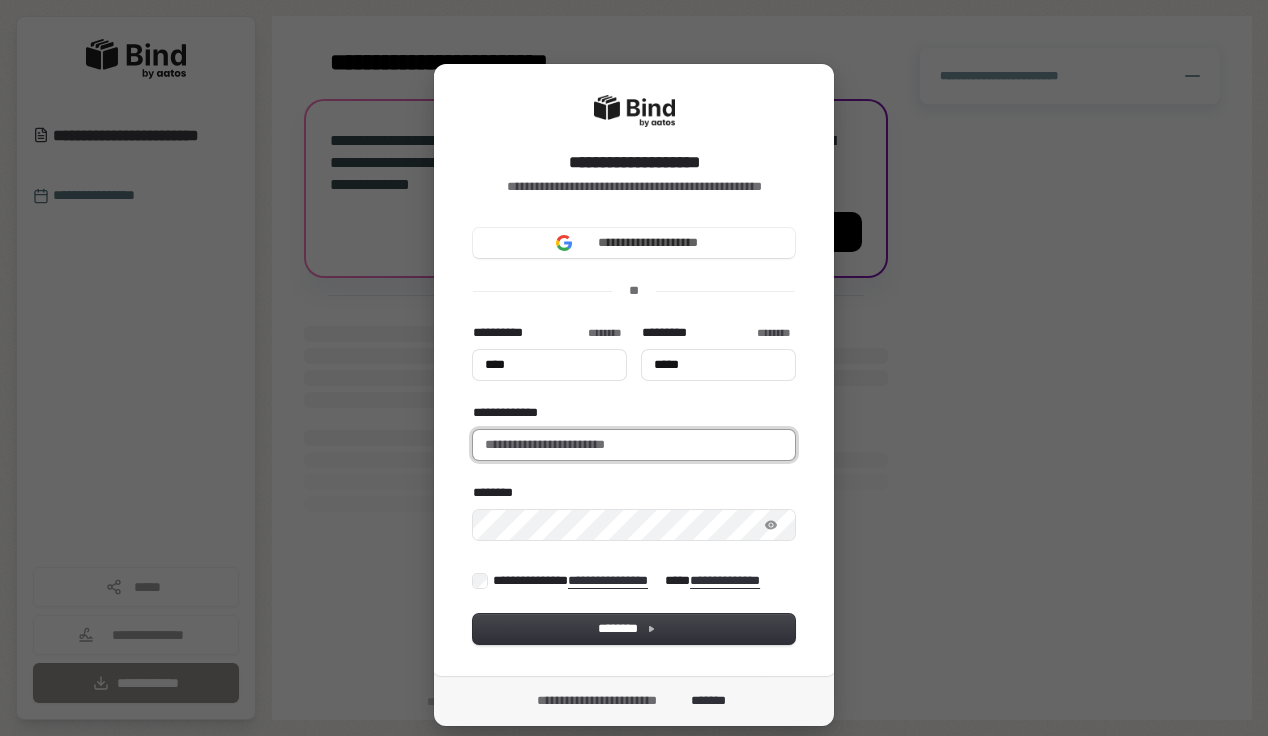type on "****" 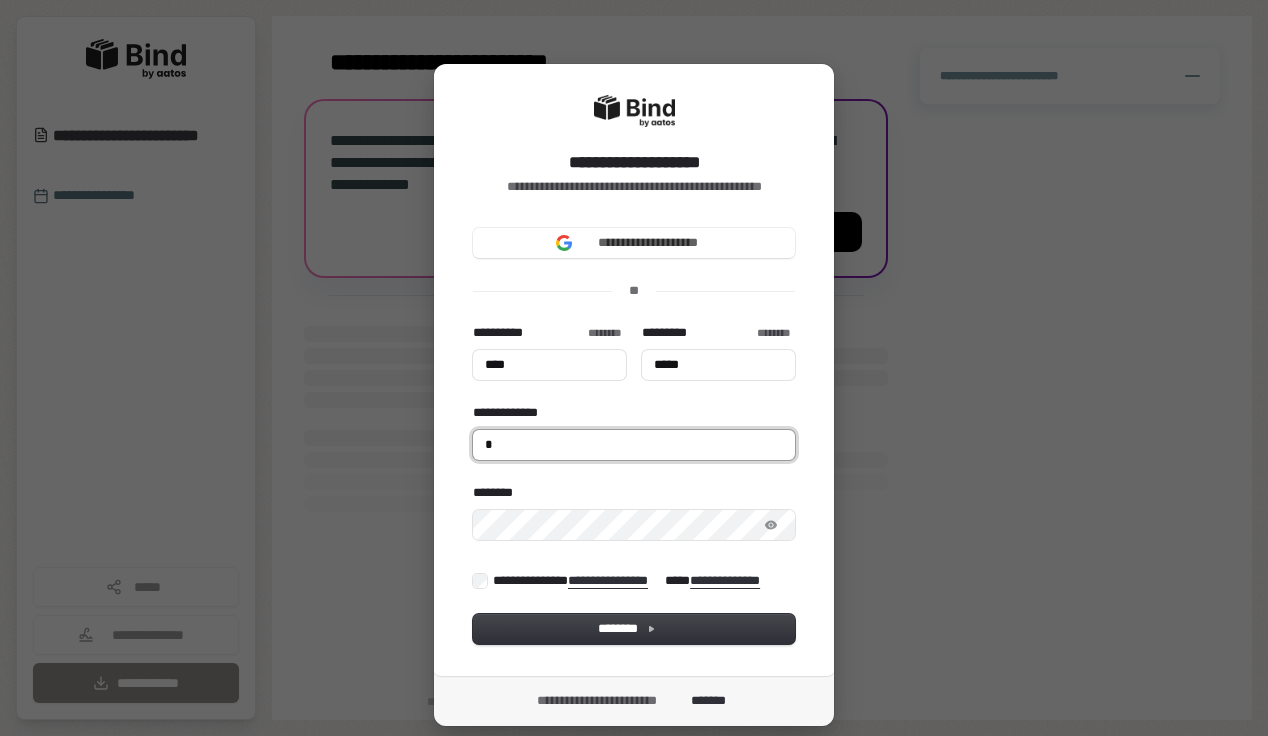 type on "****" 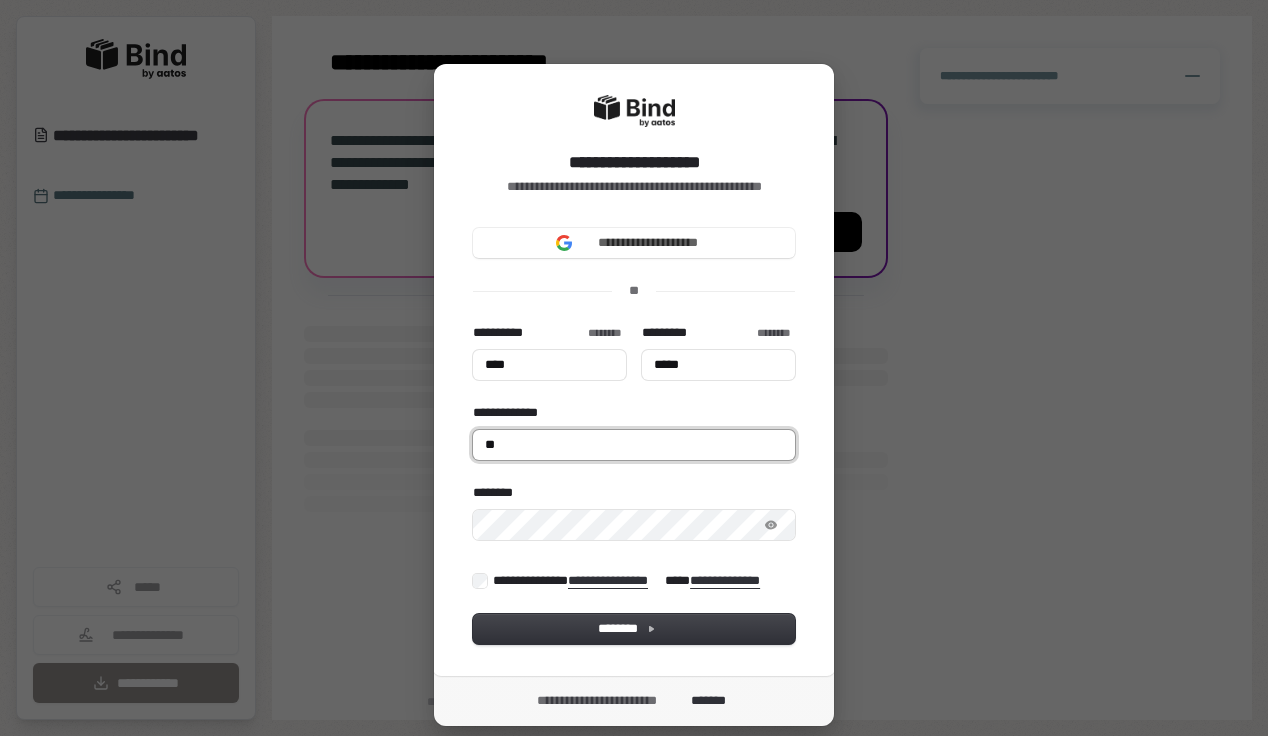 type on "****" 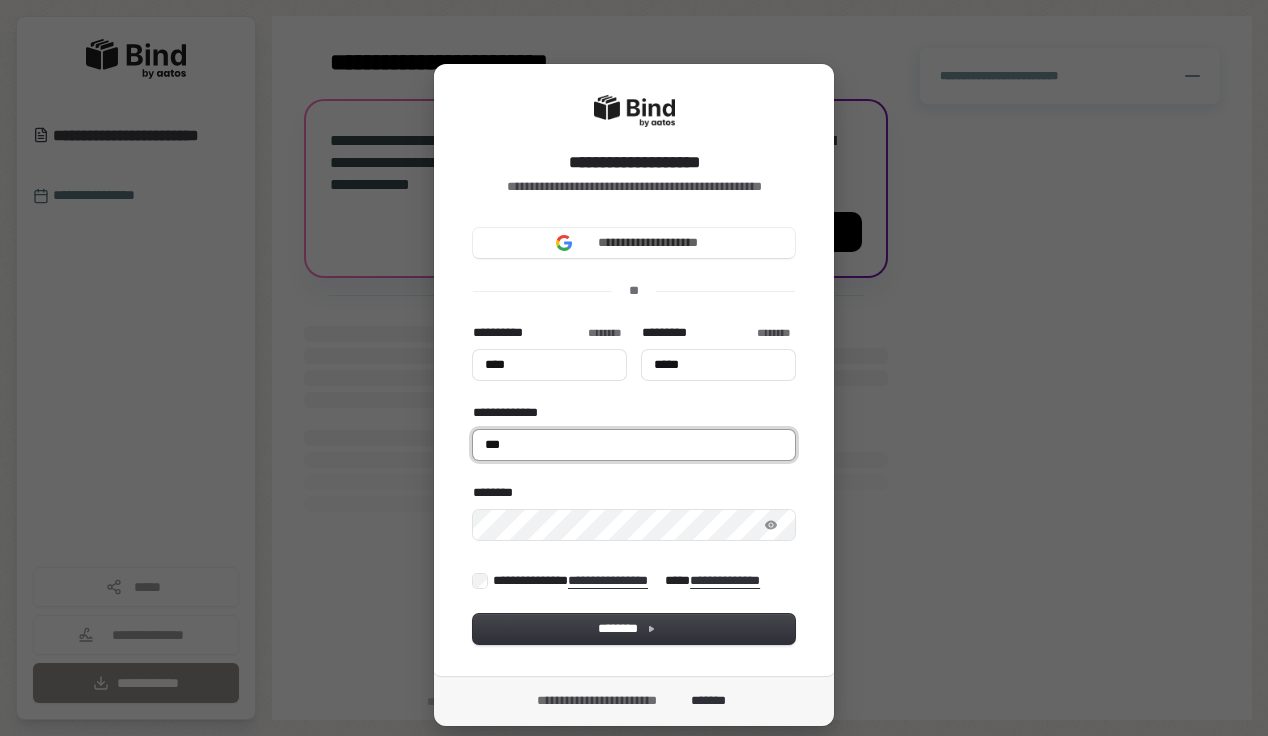 type on "****" 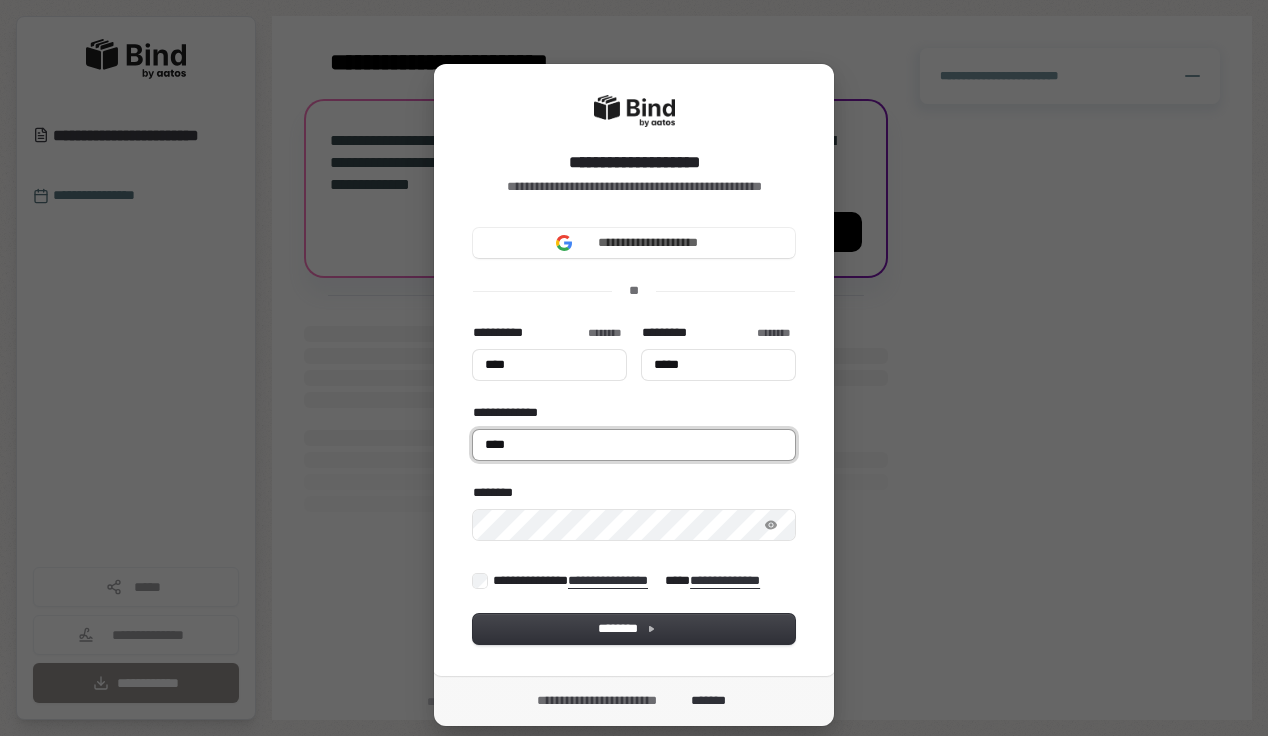 type on "****" 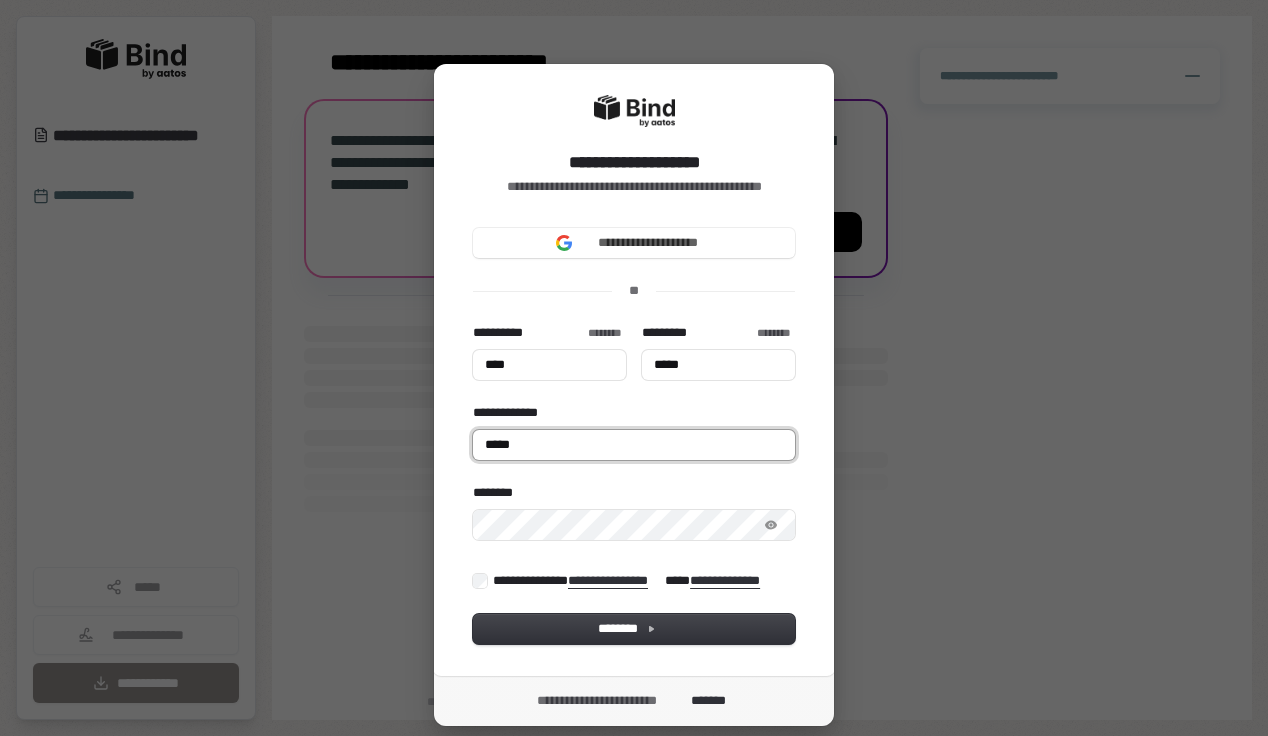 type on "****" 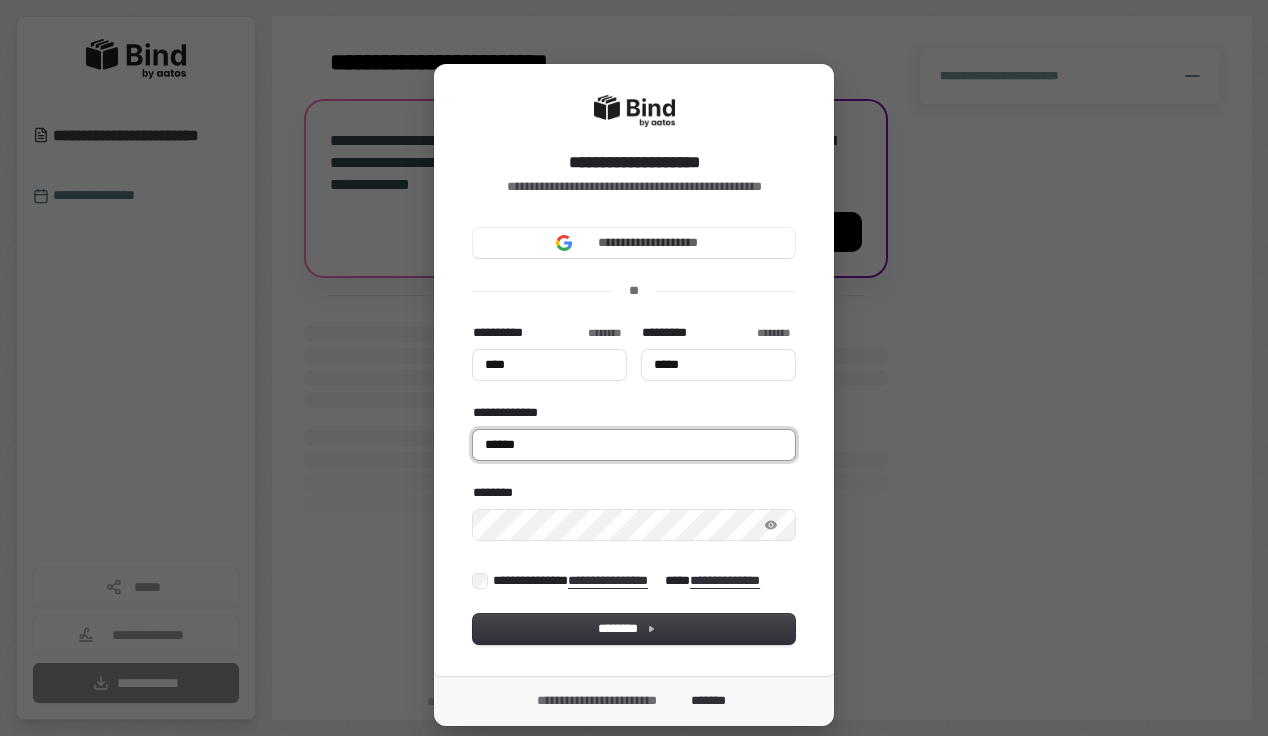 type on "****" 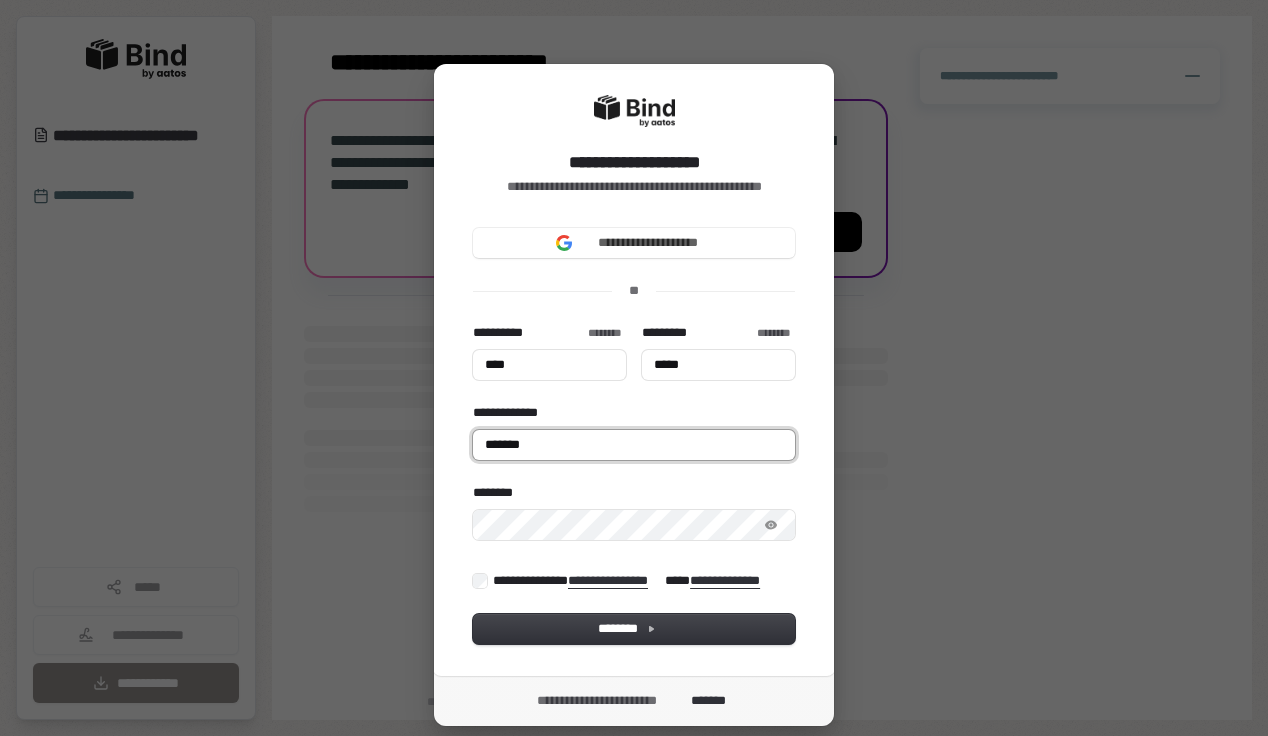 type on "****" 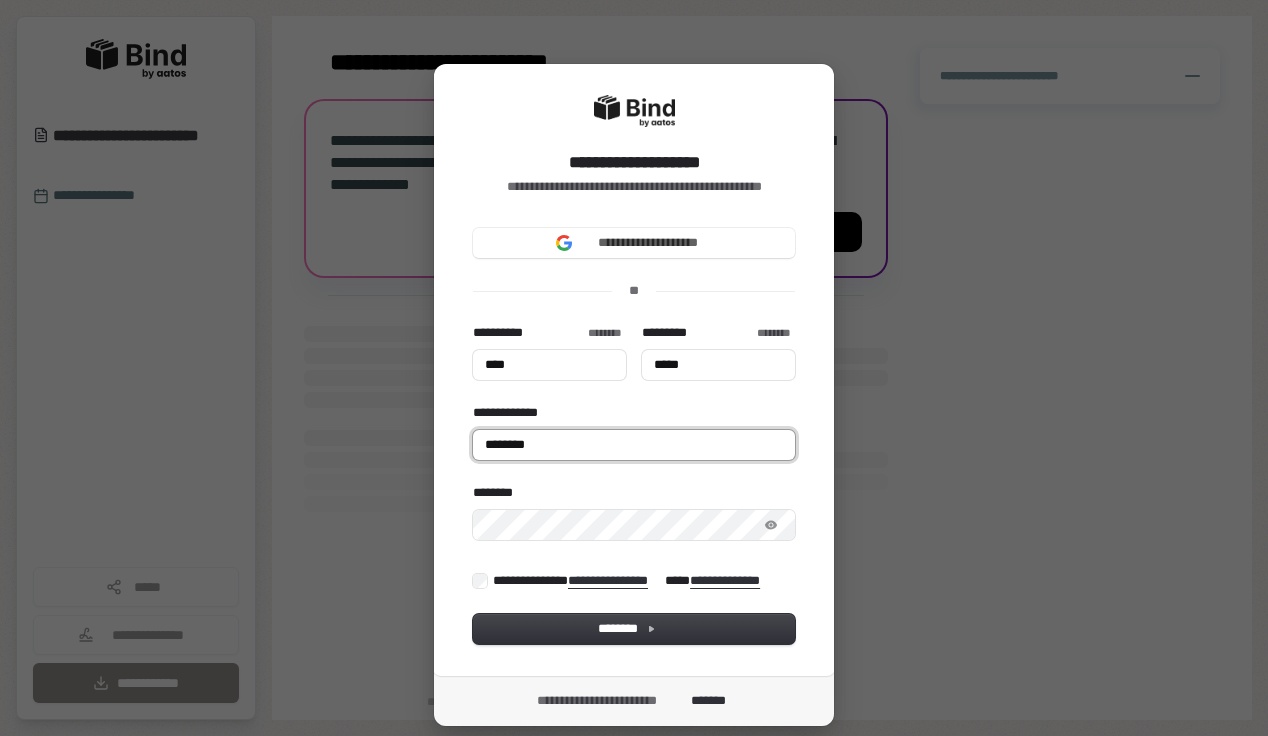 type on "****" 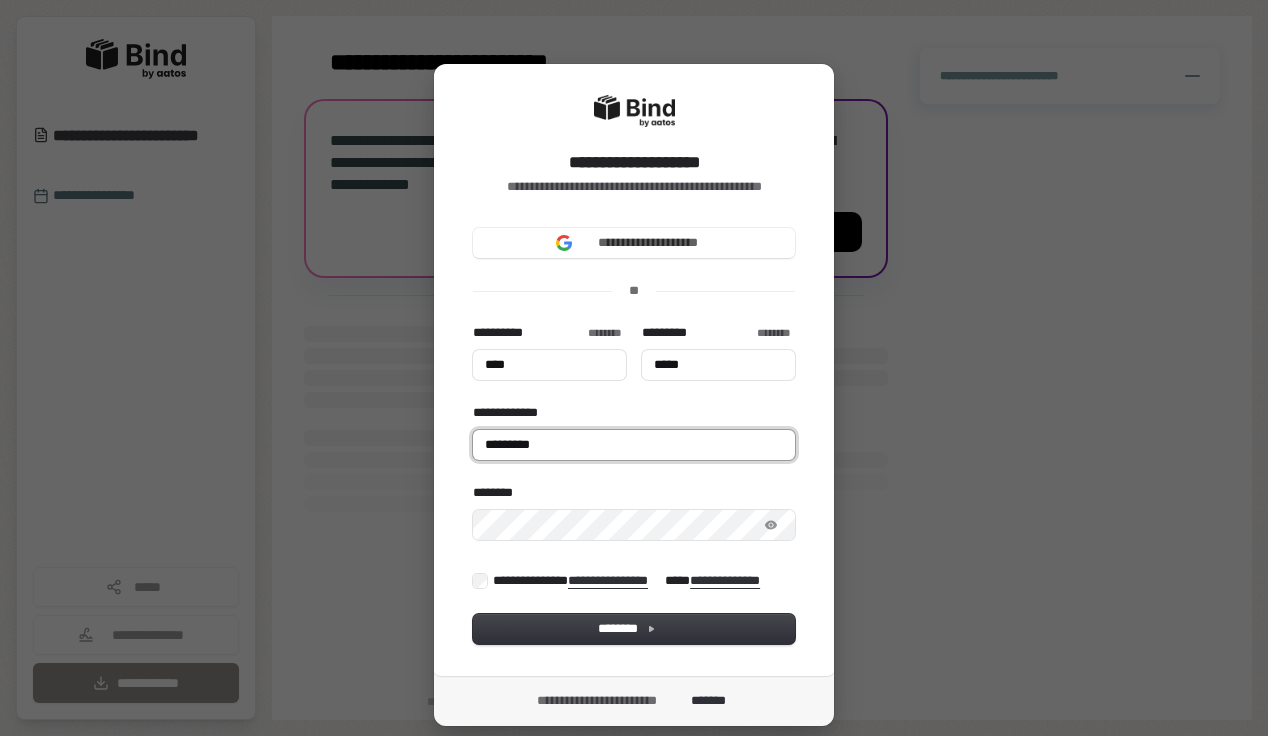 type on "****" 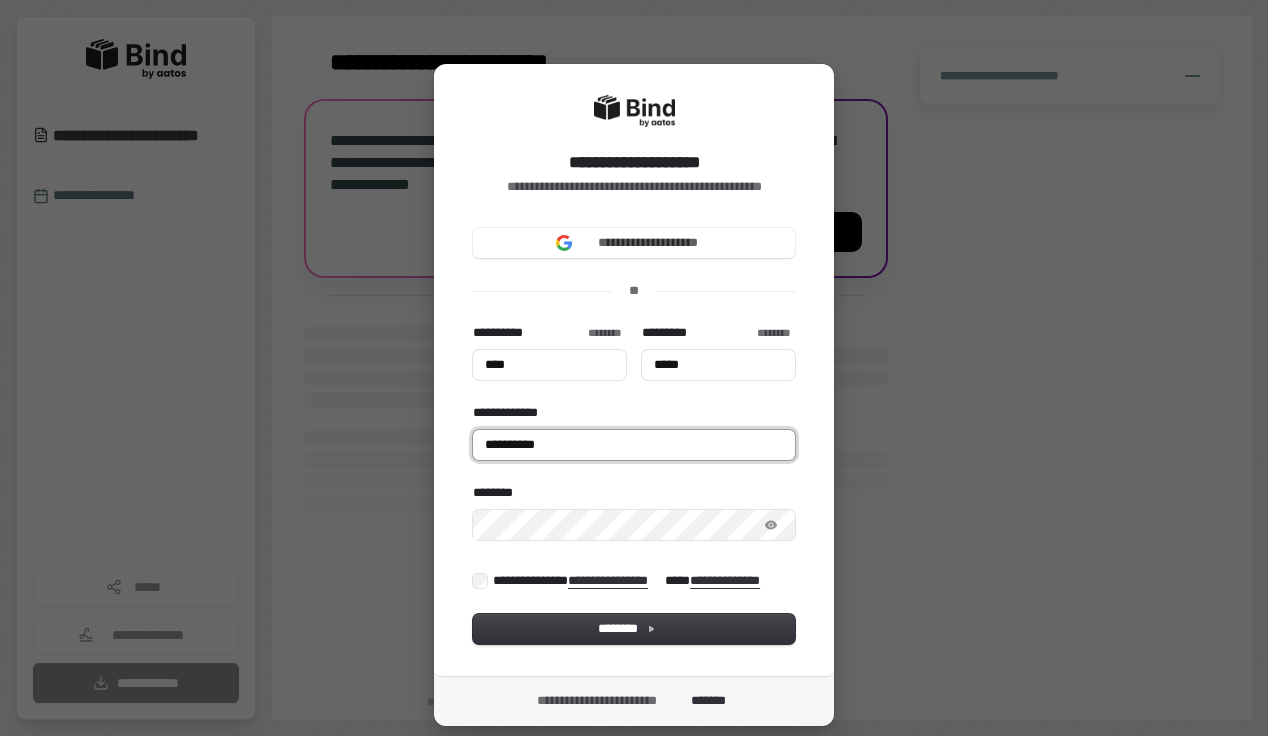 type on "****" 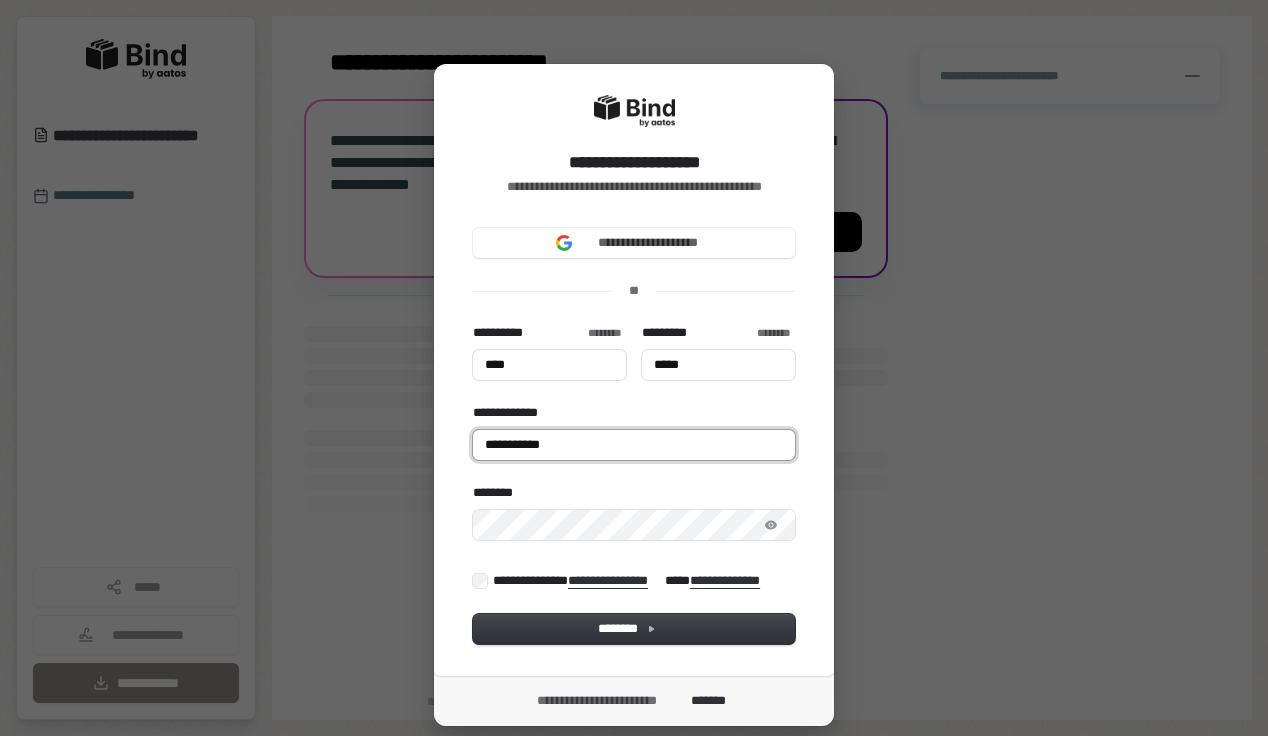type on "****" 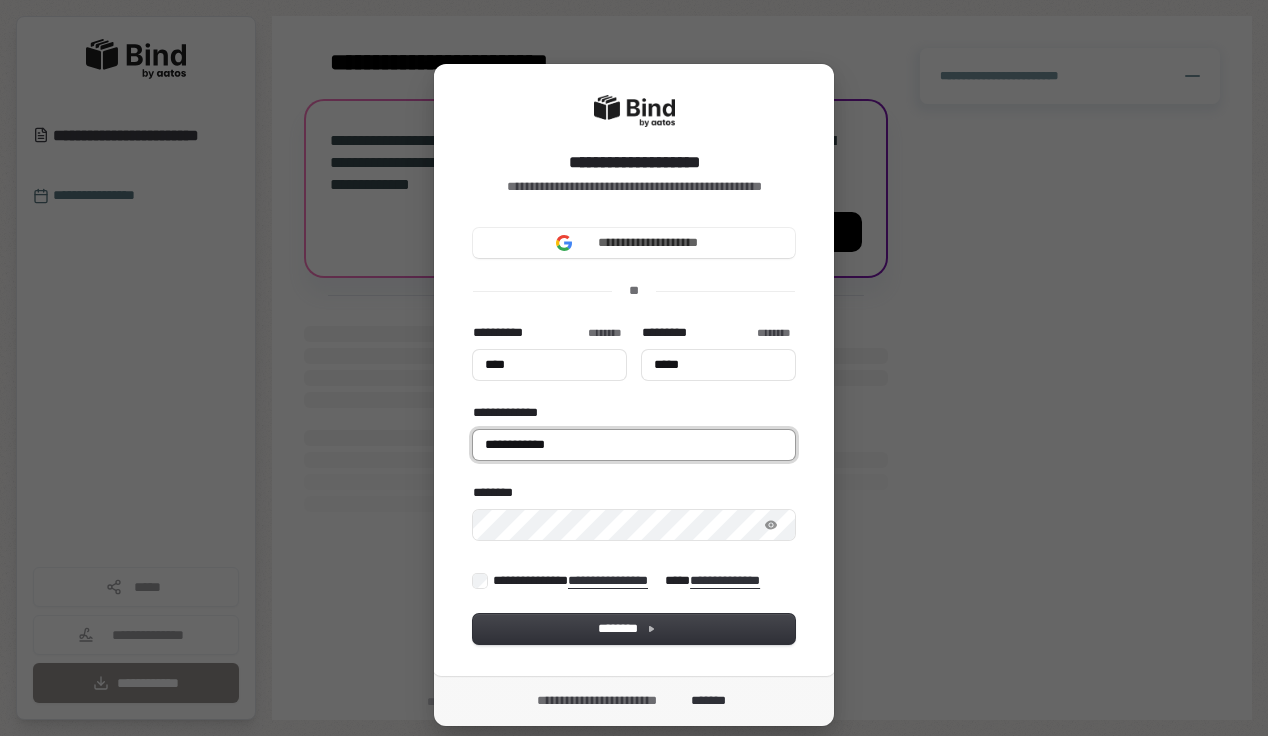 type on "****" 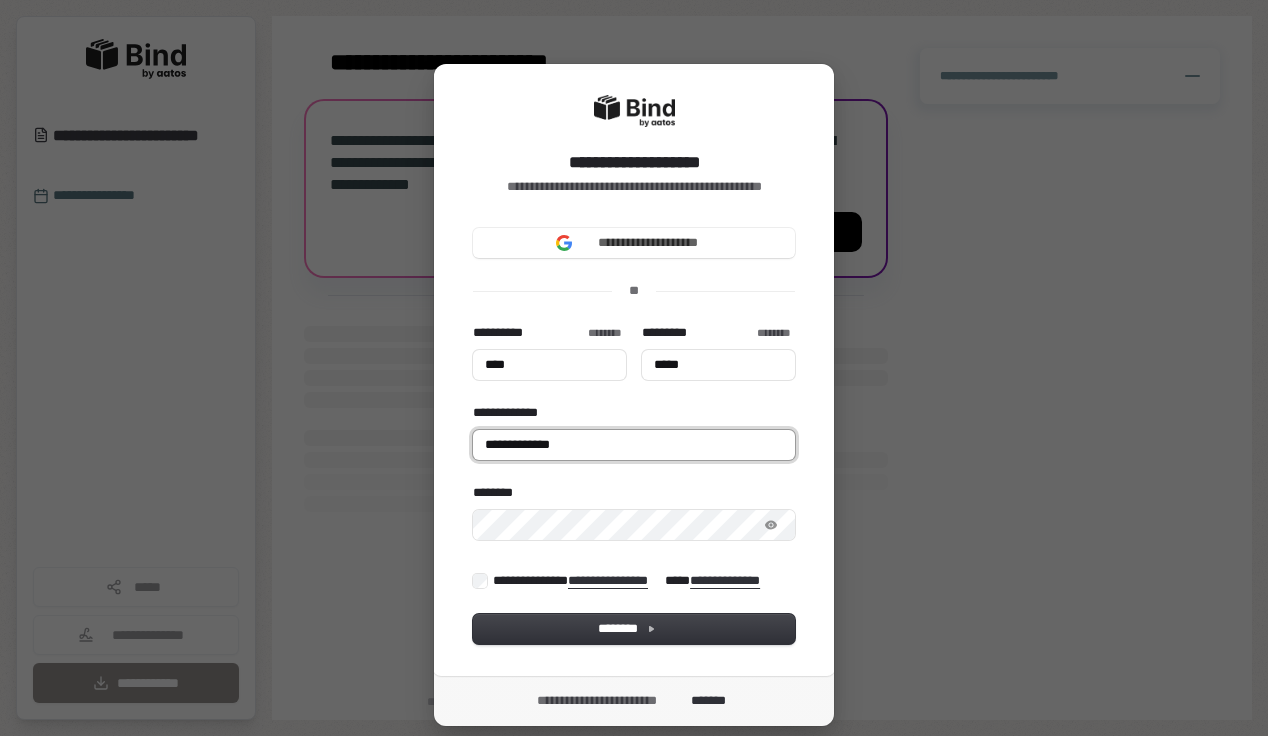 type on "****" 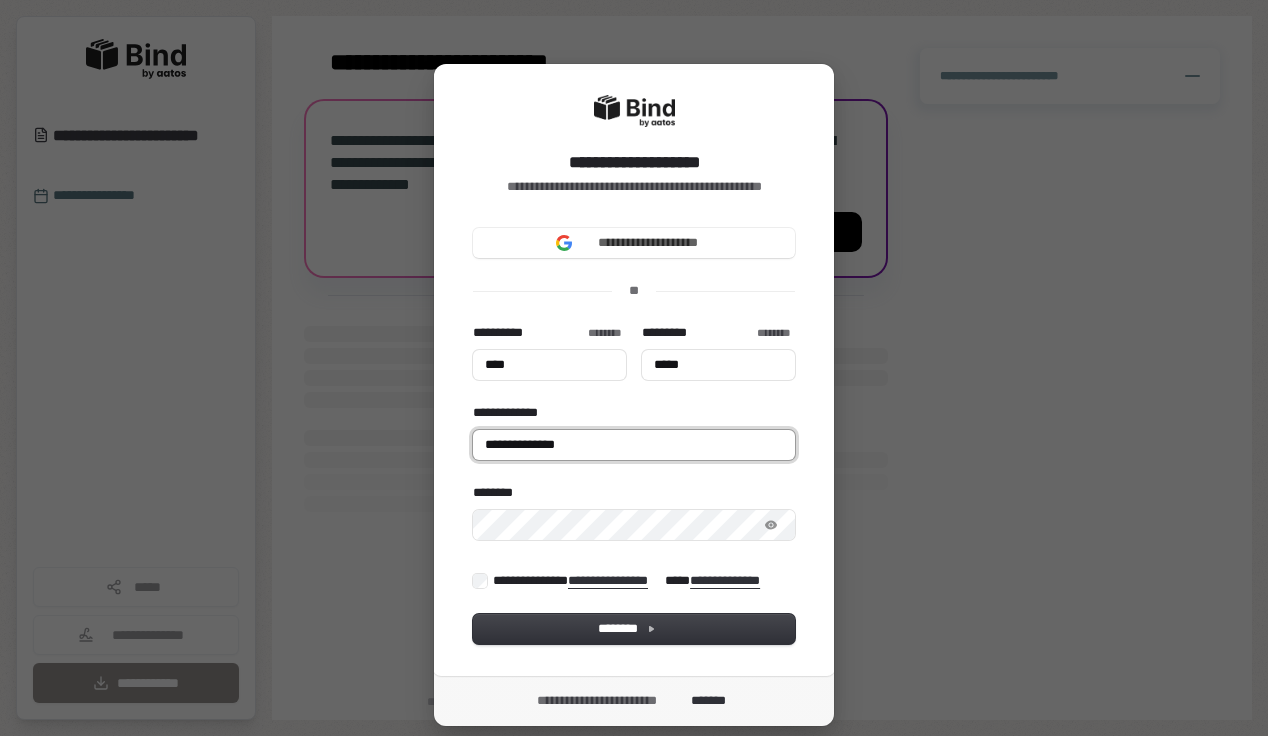 type on "****" 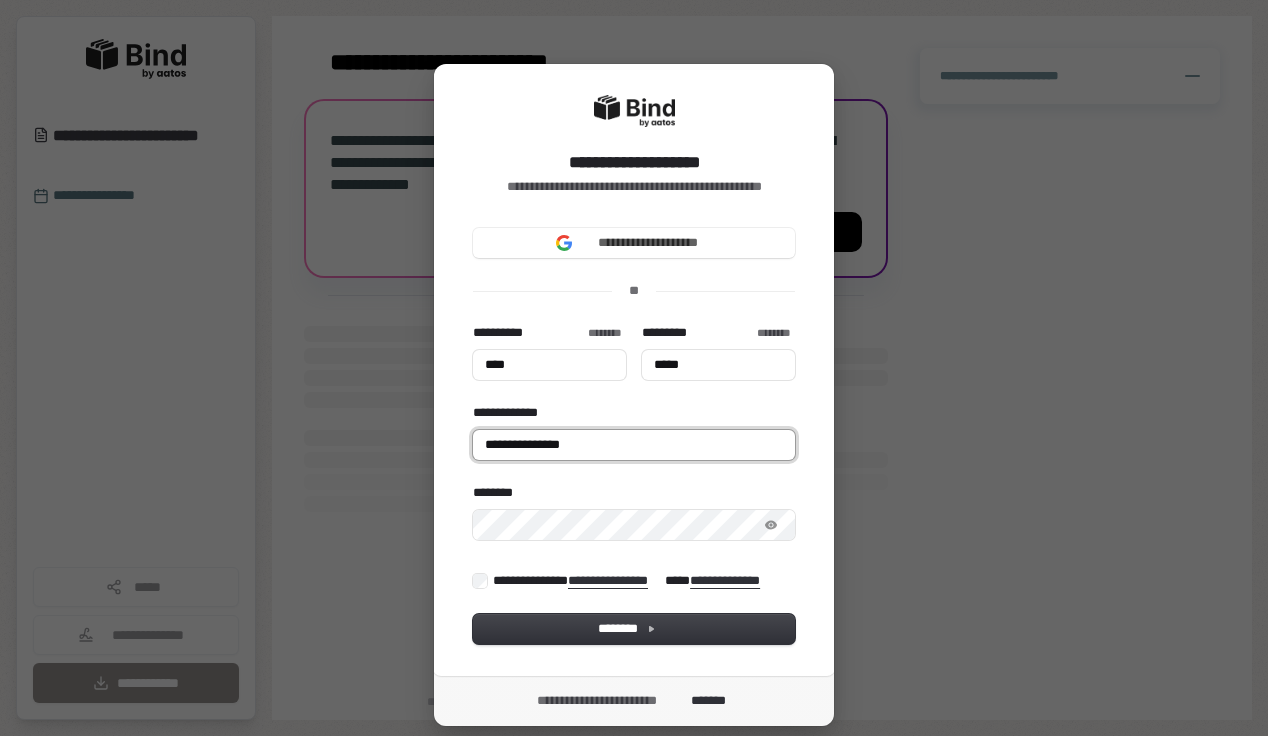 type on "****" 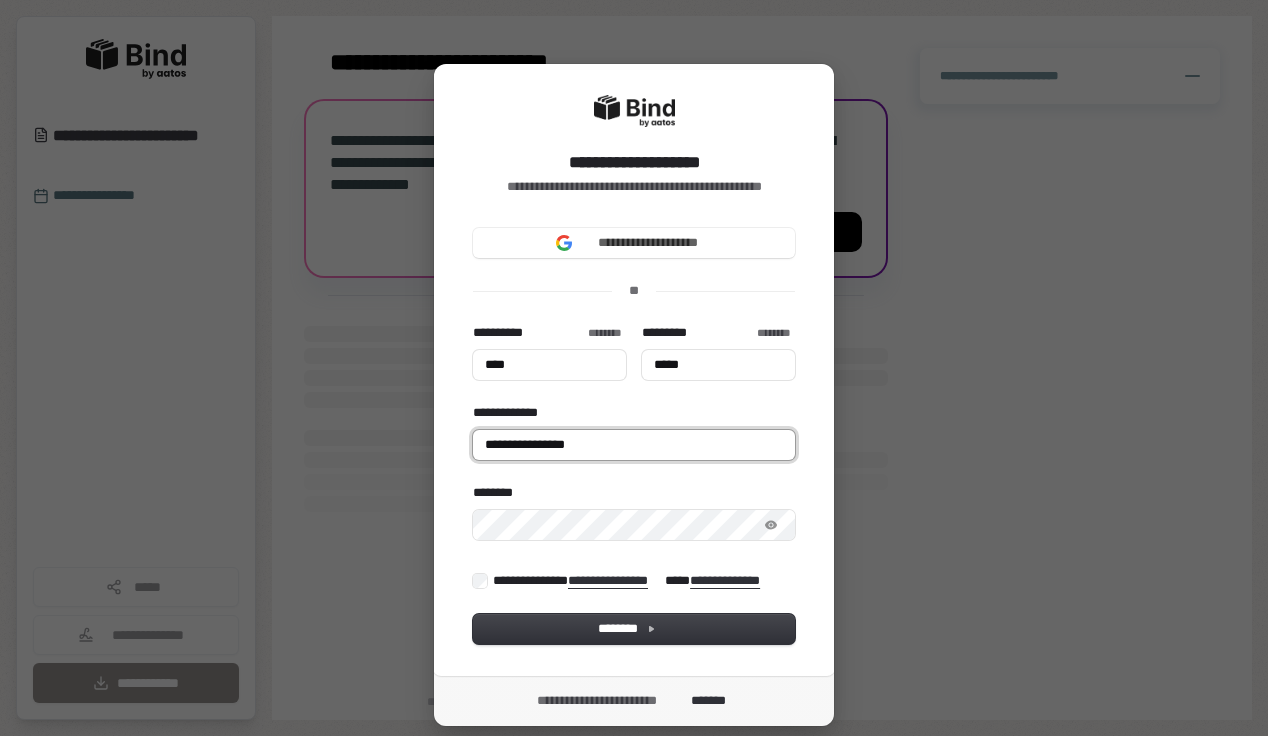 type on "****" 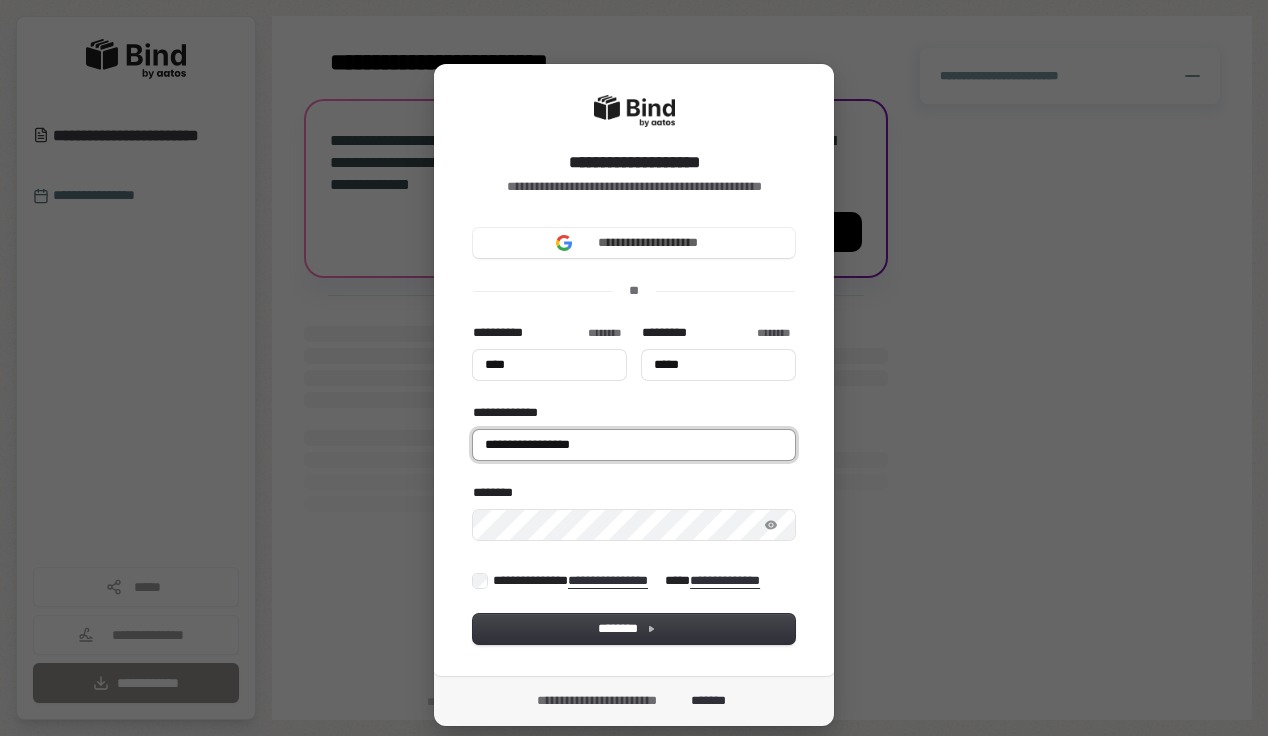 type on "****" 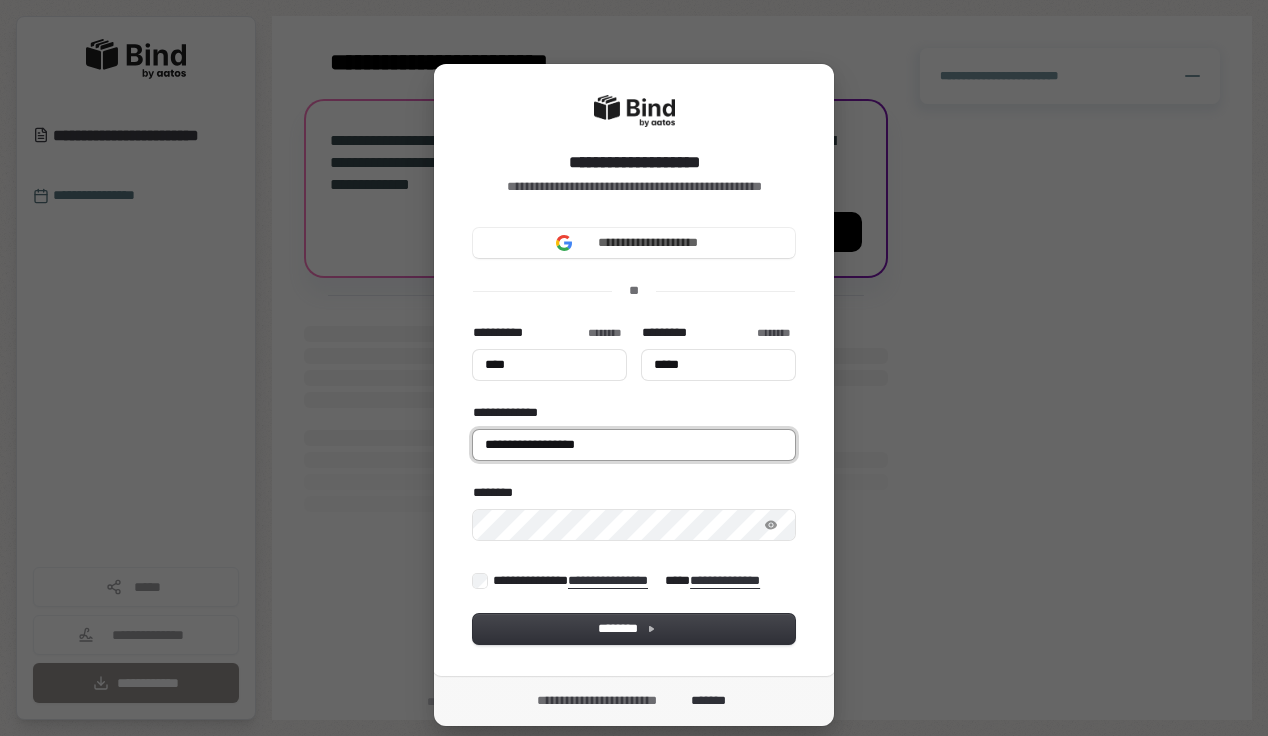 type on "****" 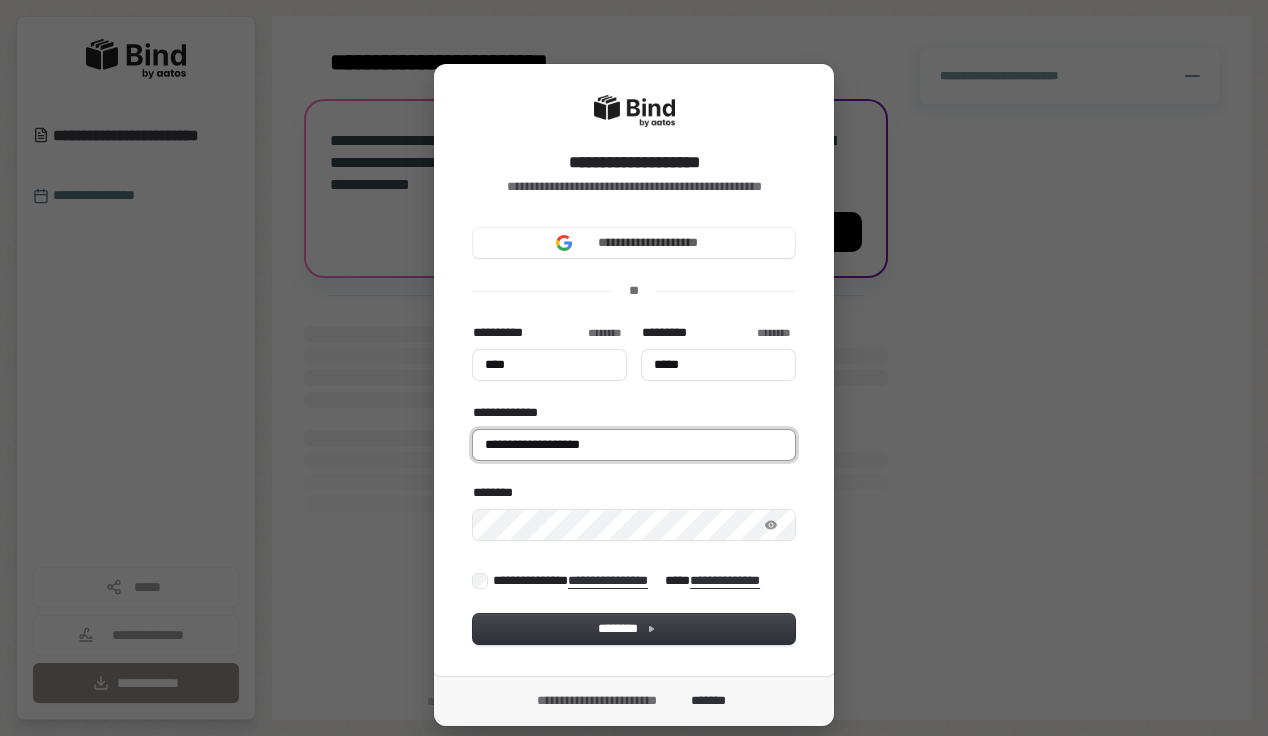 type on "****" 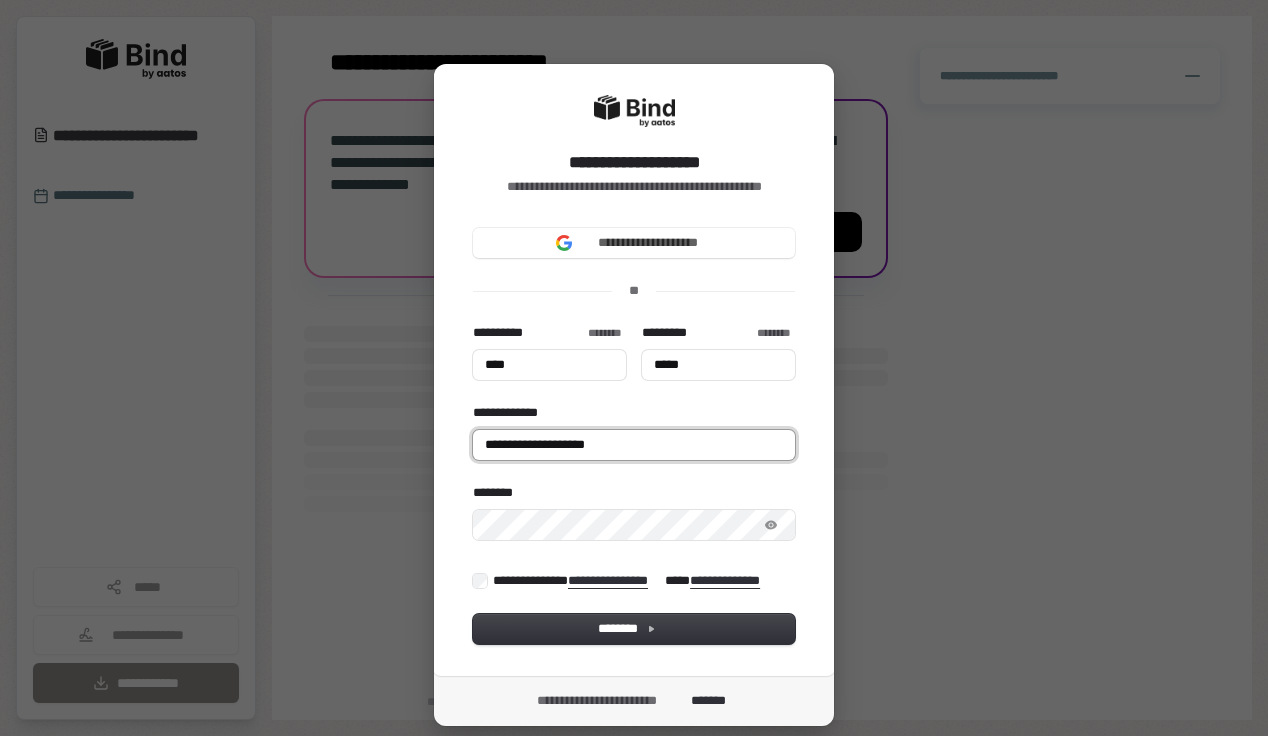 type on "****" 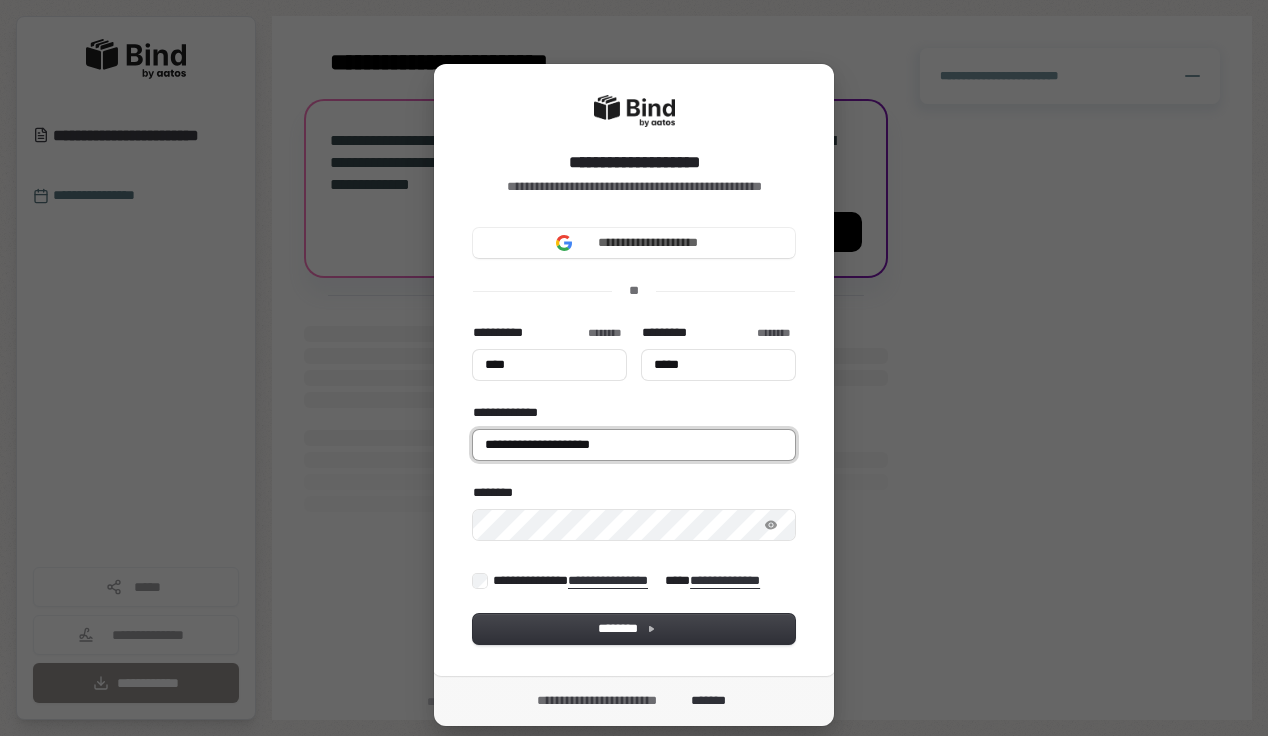type on "****" 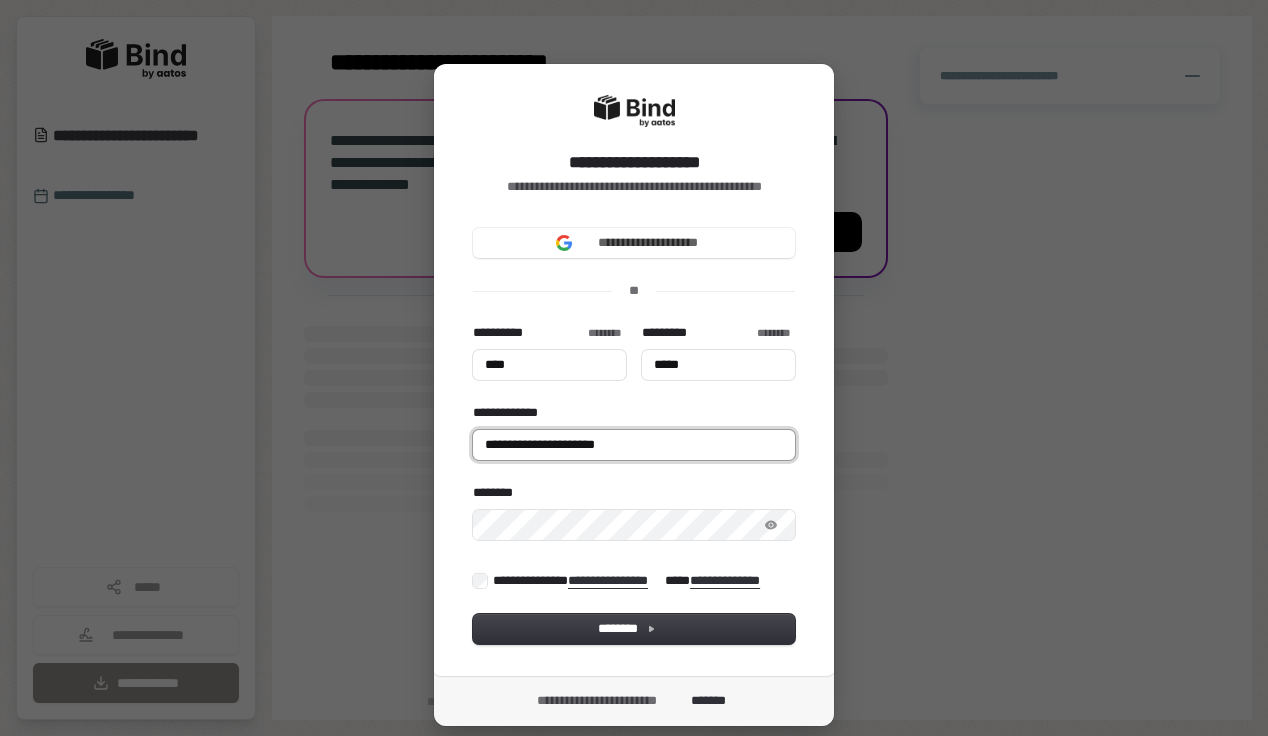 type on "****" 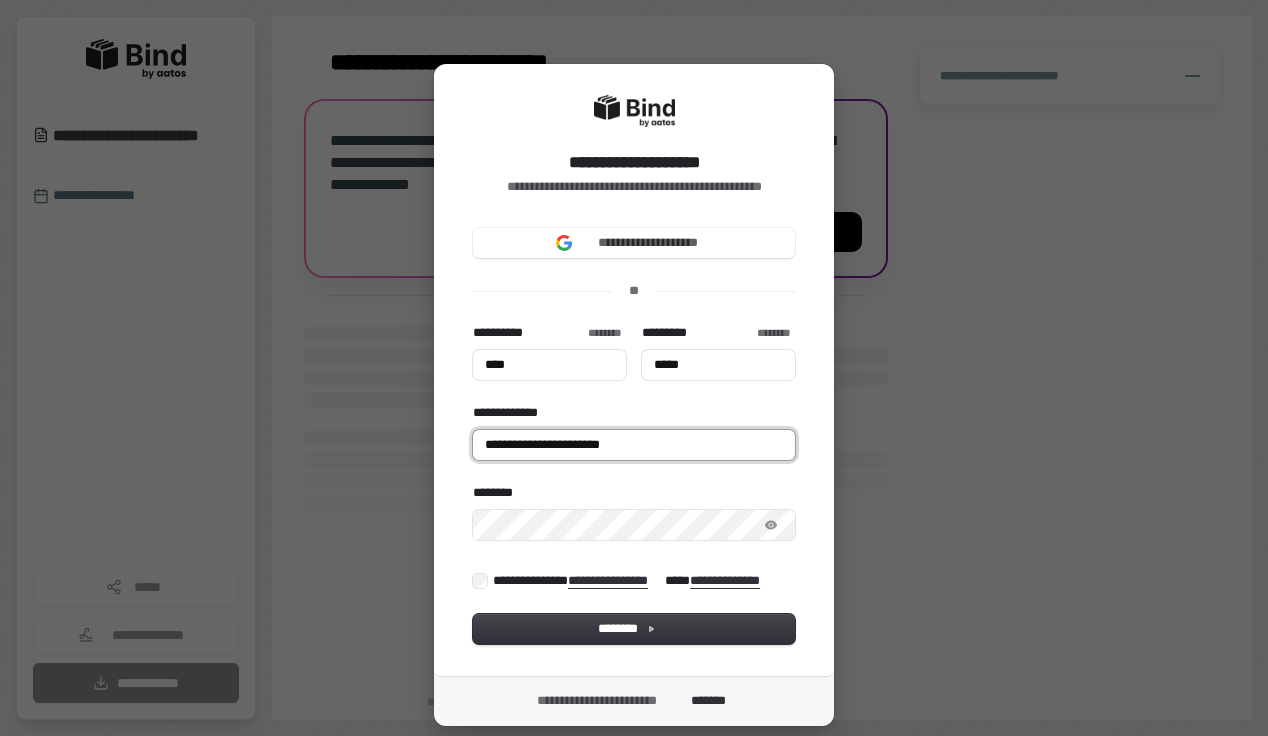 type on "**********" 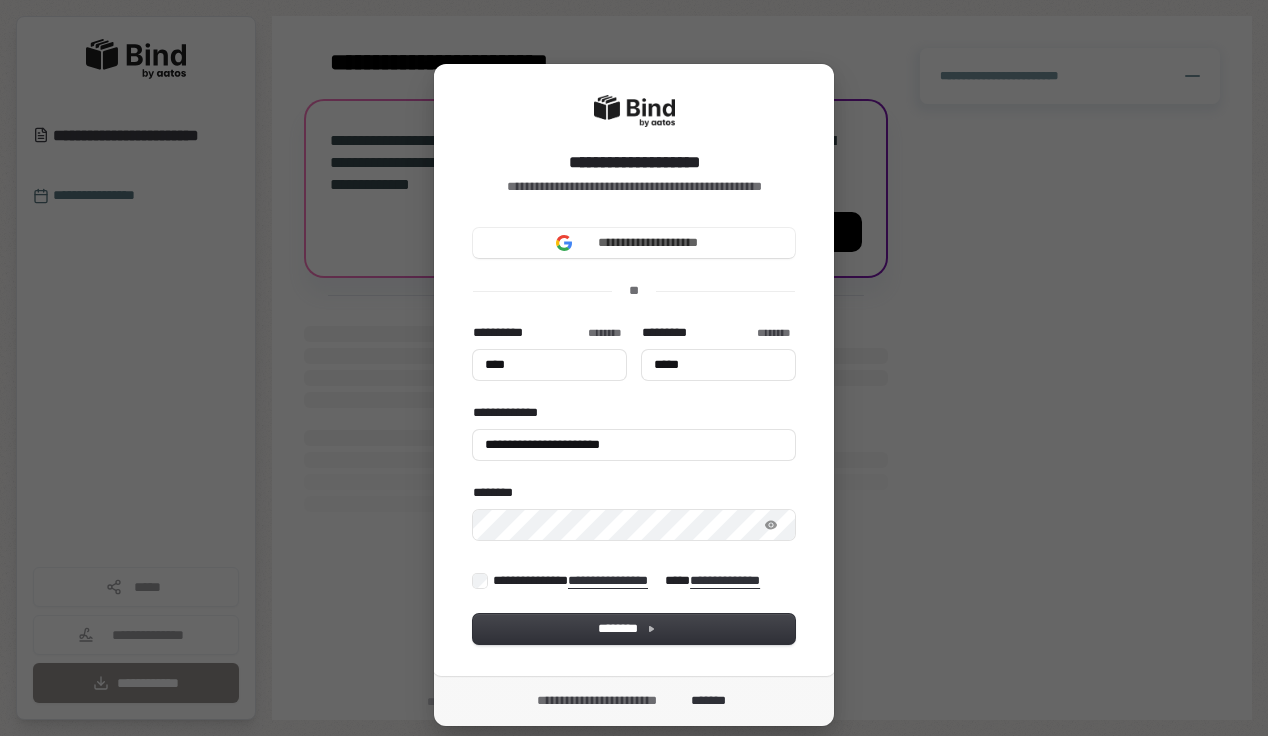 type on "****" 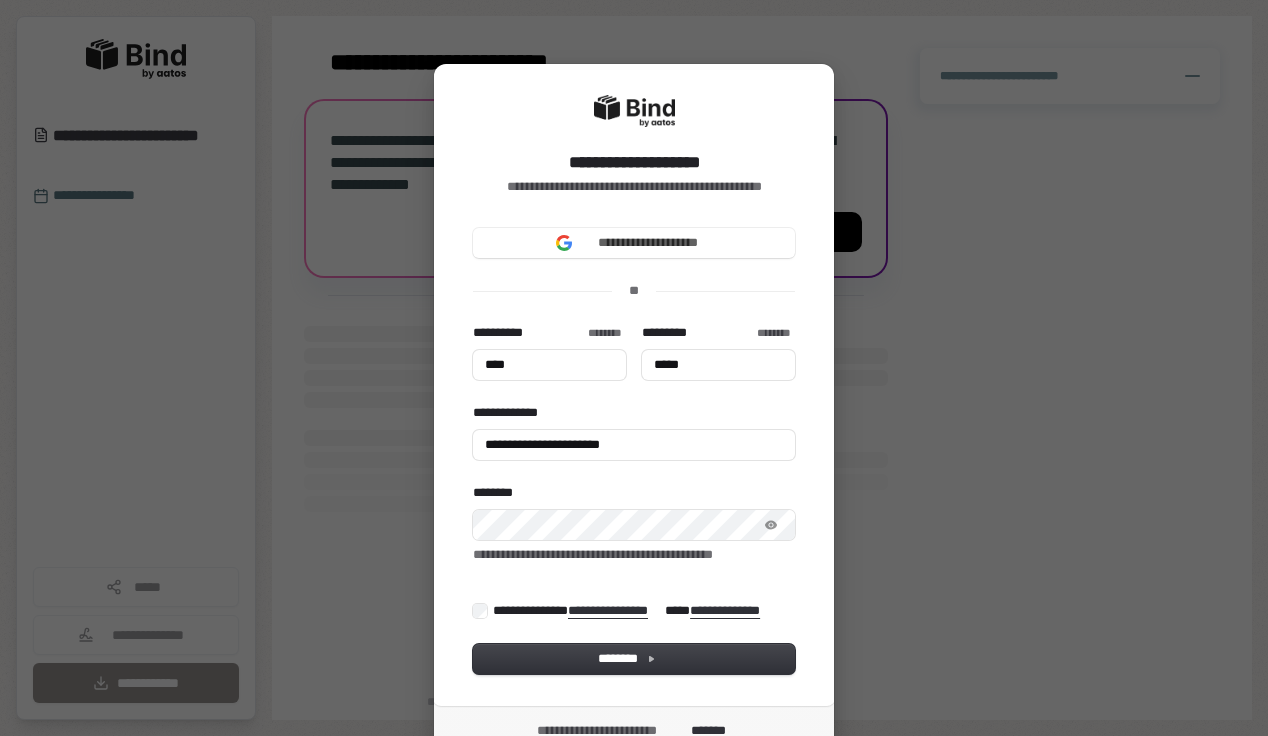 type on "****" 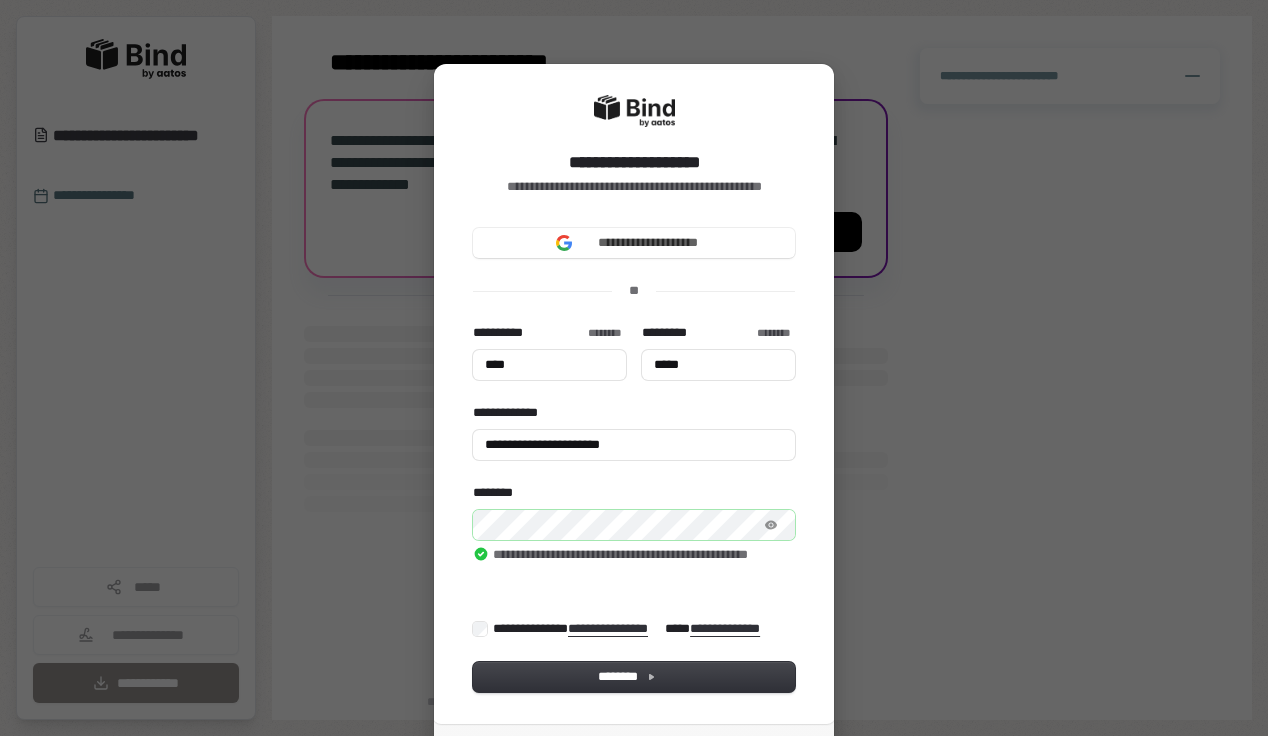 type on "****" 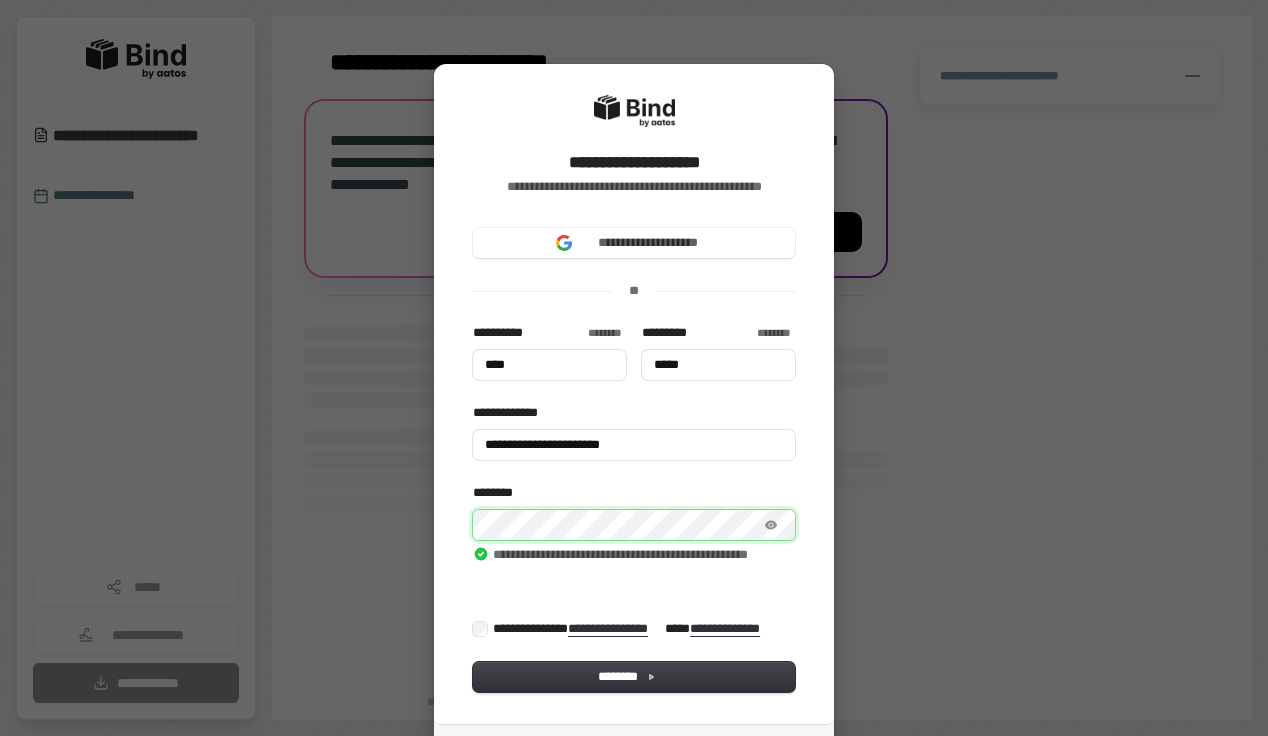 type on "****" 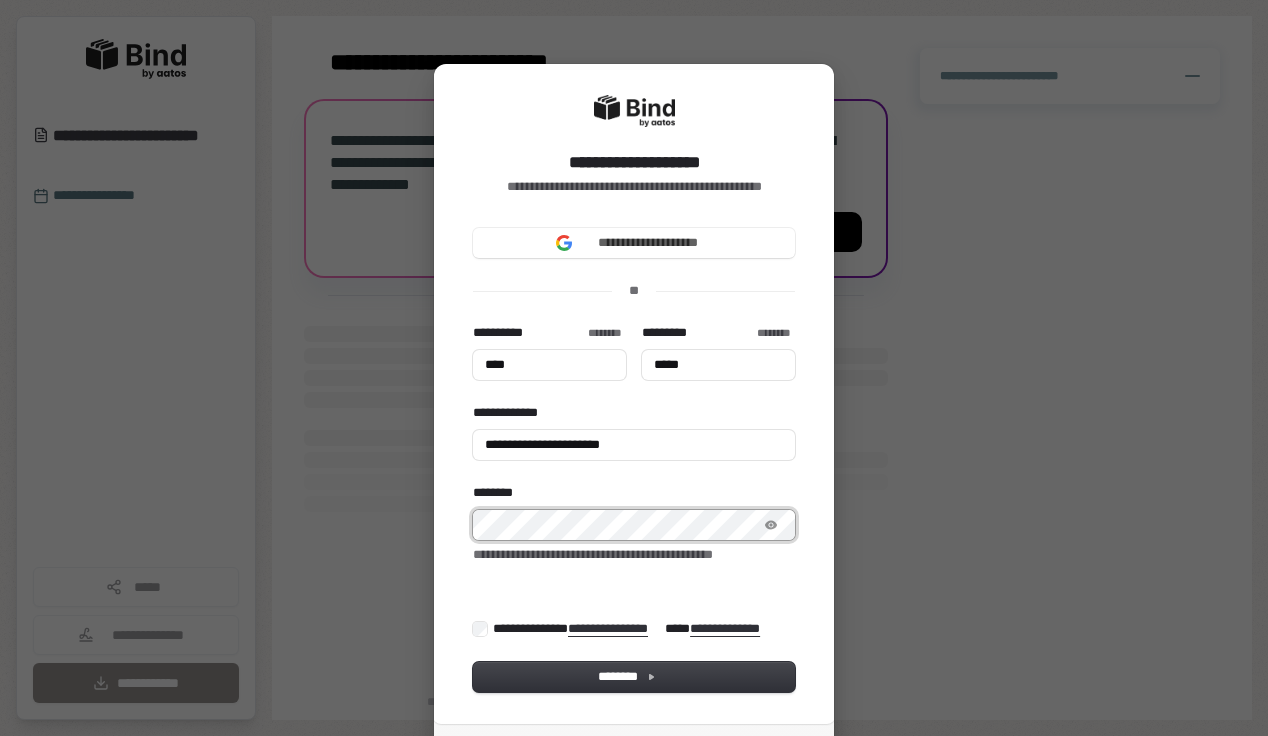 type on "****" 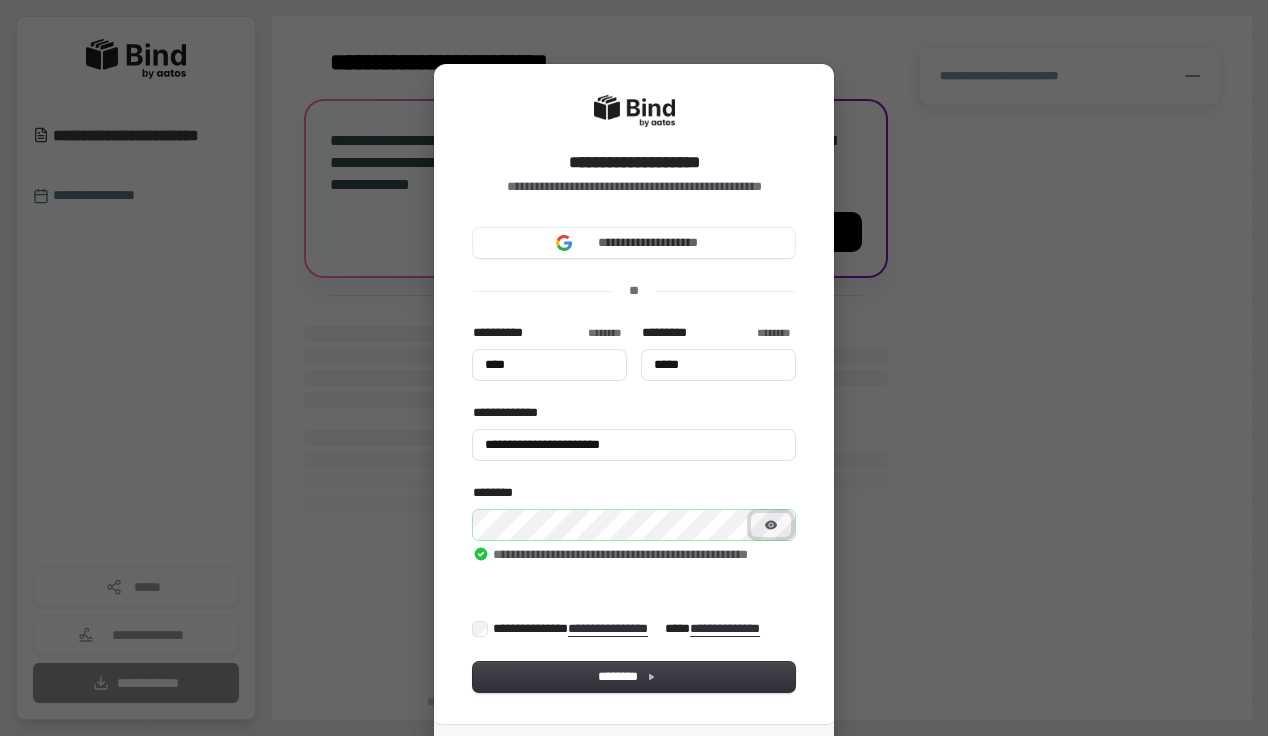 click 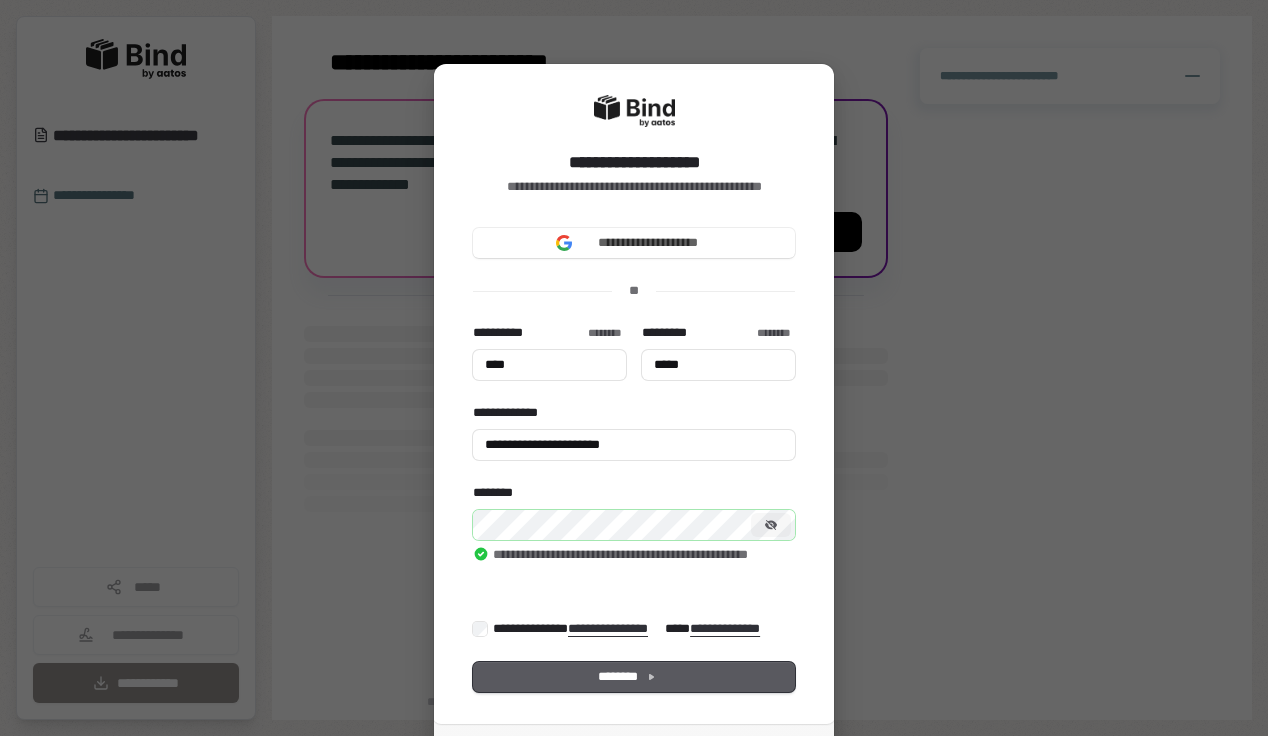 click on "********" at bounding box center [634, 677] 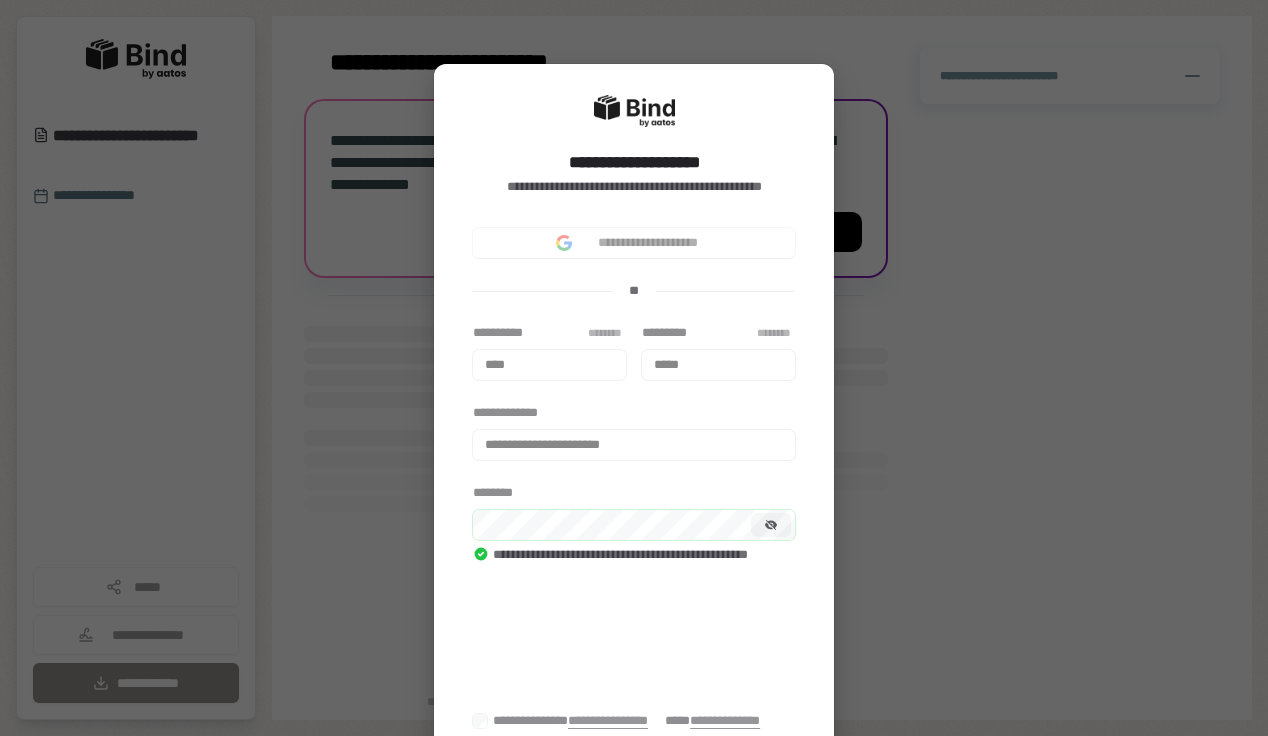 scroll, scrollTop: 102, scrollLeft: 0, axis: vertical 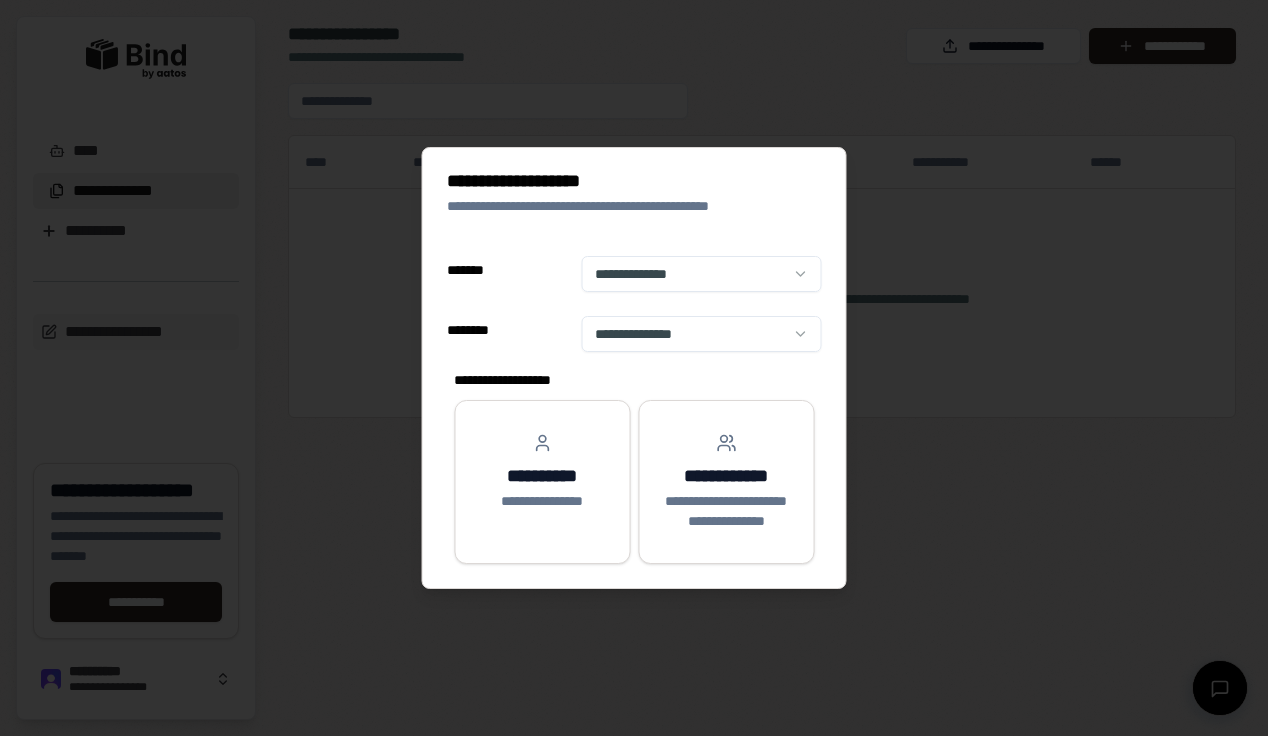 select on "**" 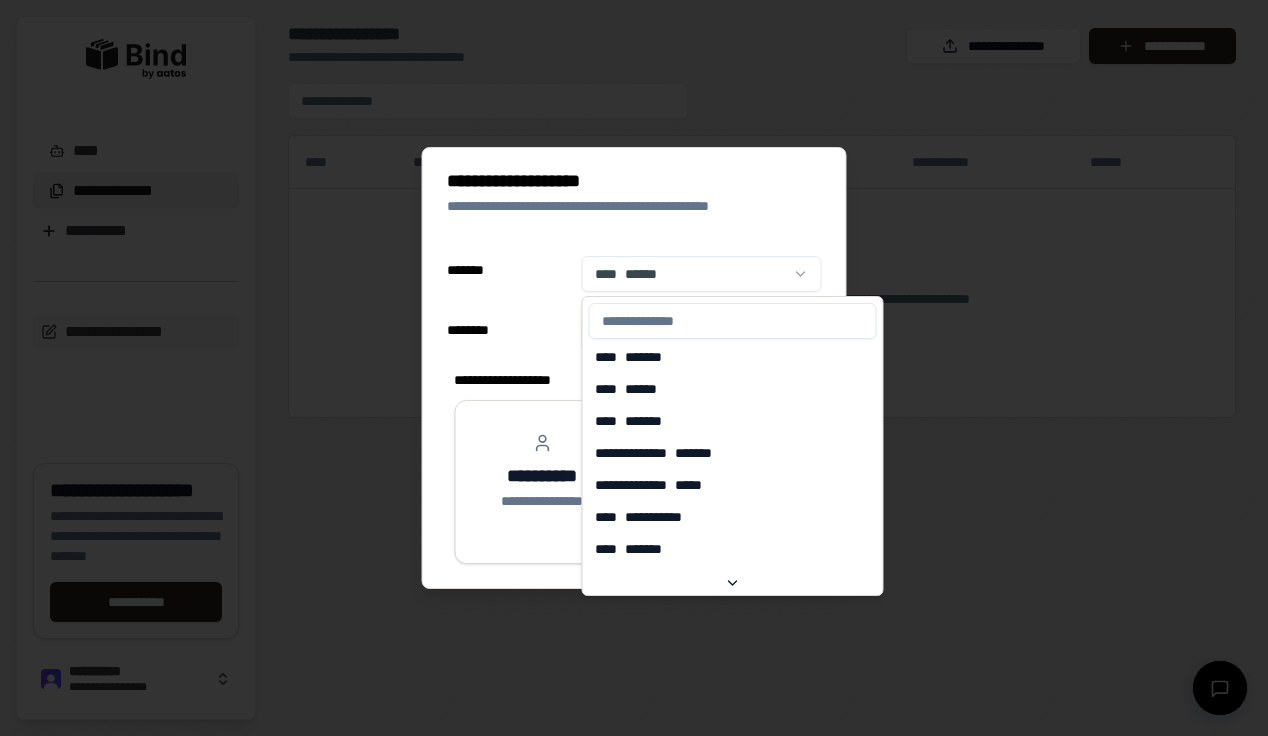 click on "**********" at bounding box center (634, 368) 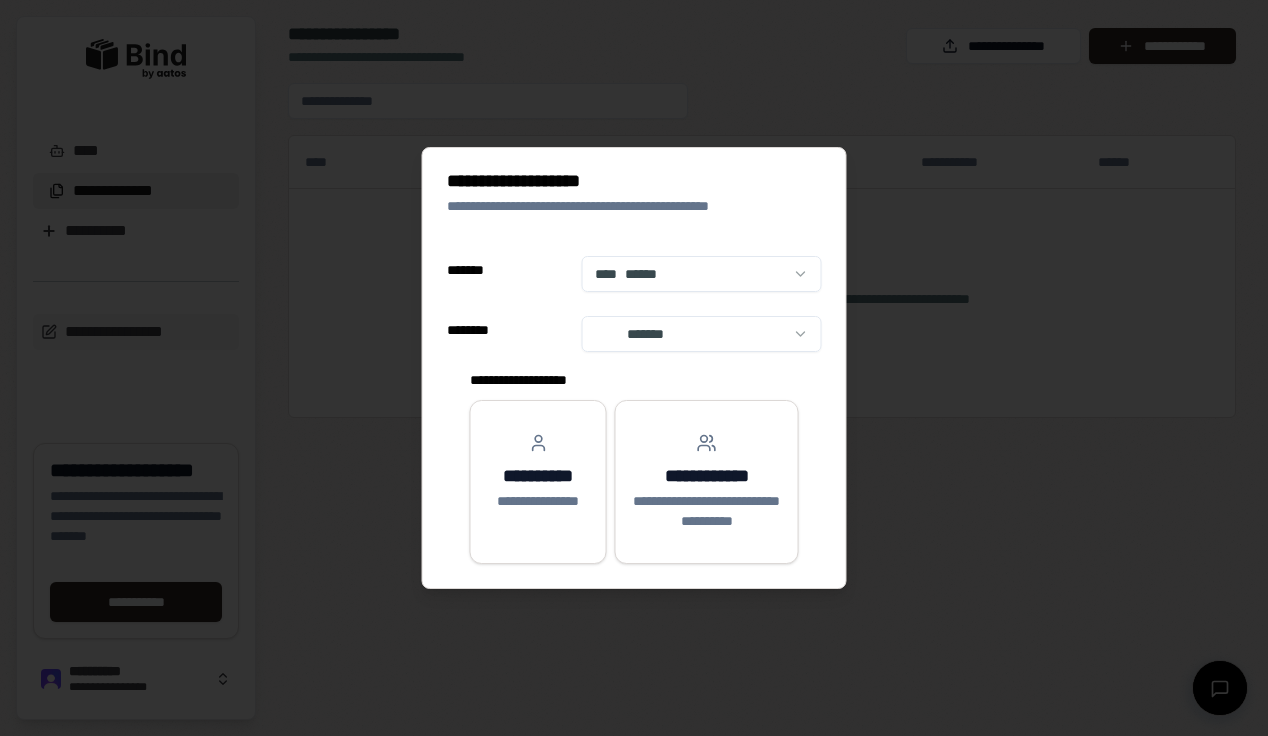 click on "**********" at bounding box center (634, 368) 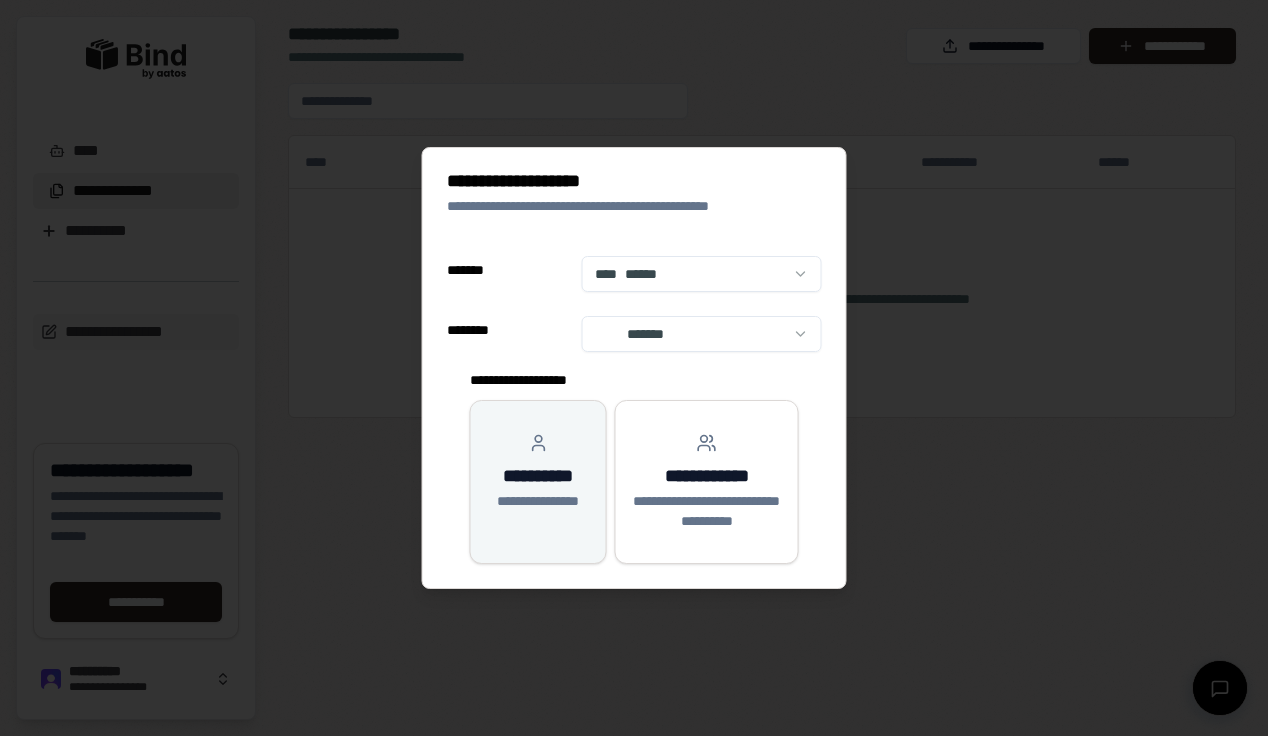click on "**********" at bounding box center [538, 501] 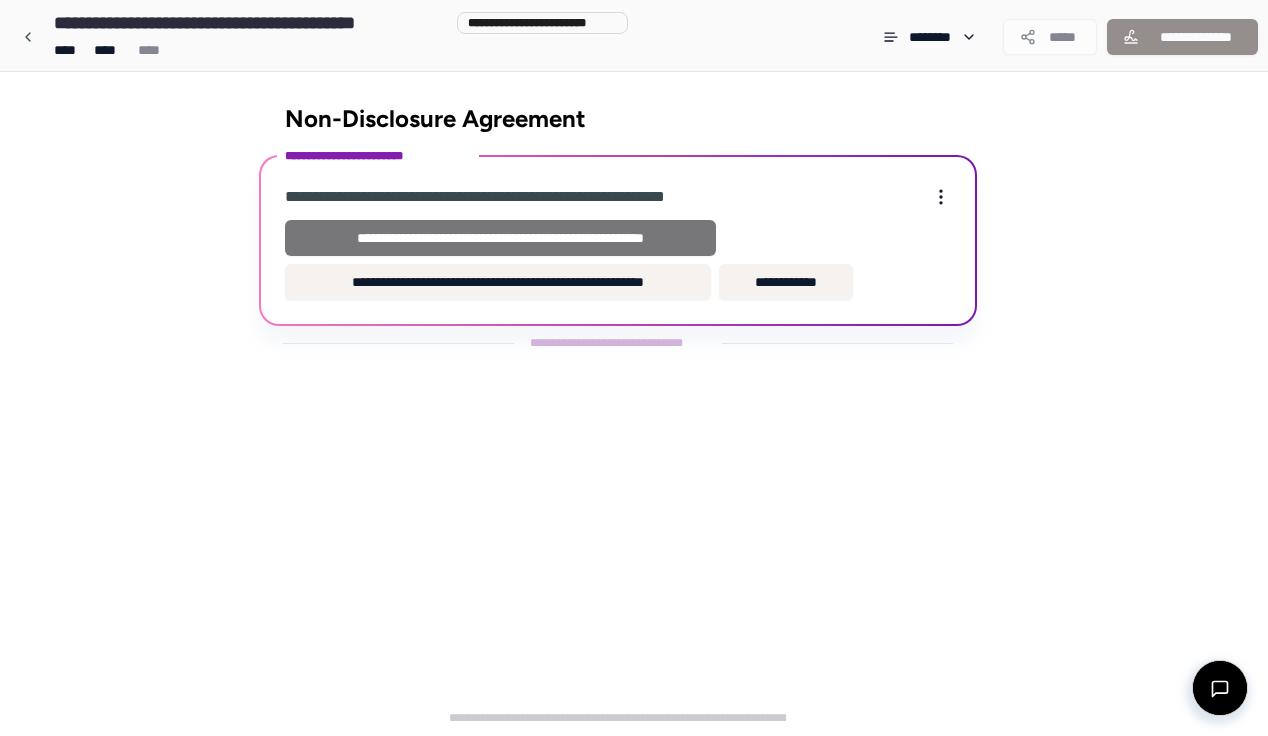 click on "**********" at bounding box center (500, 238) 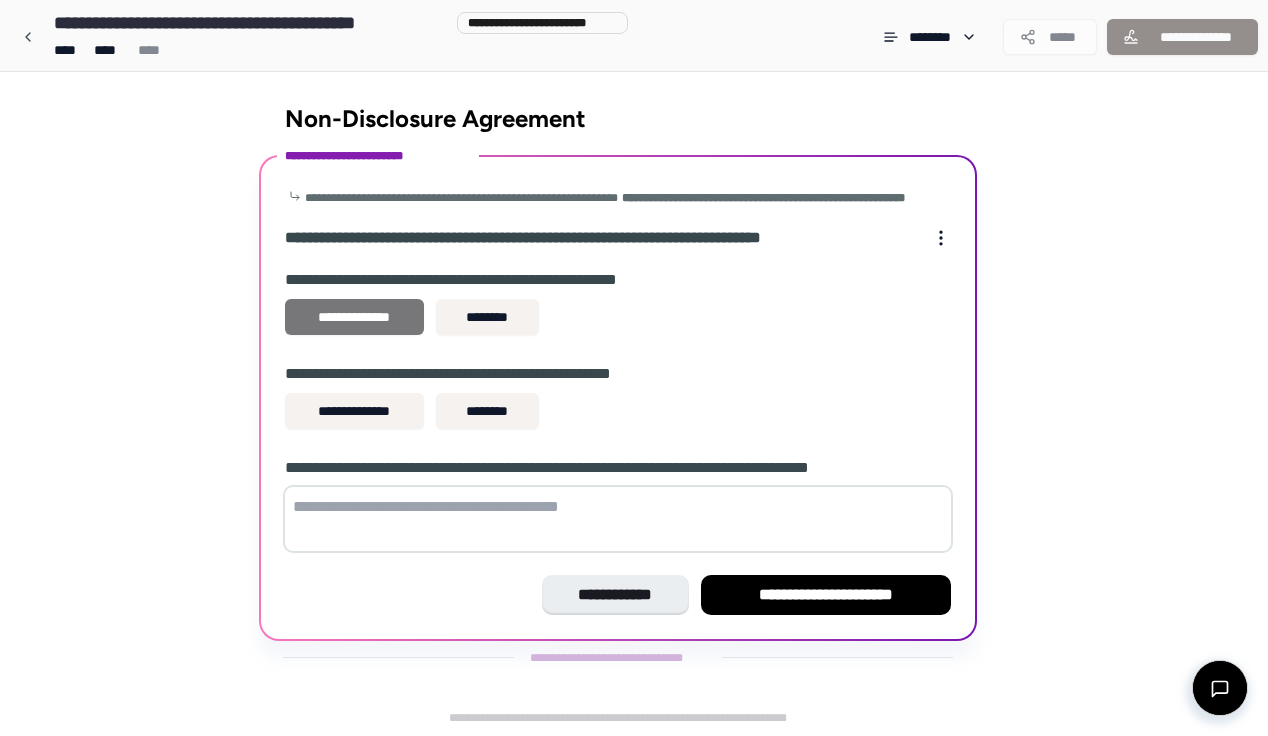 click on "**********" at bounding box center [354, 317] 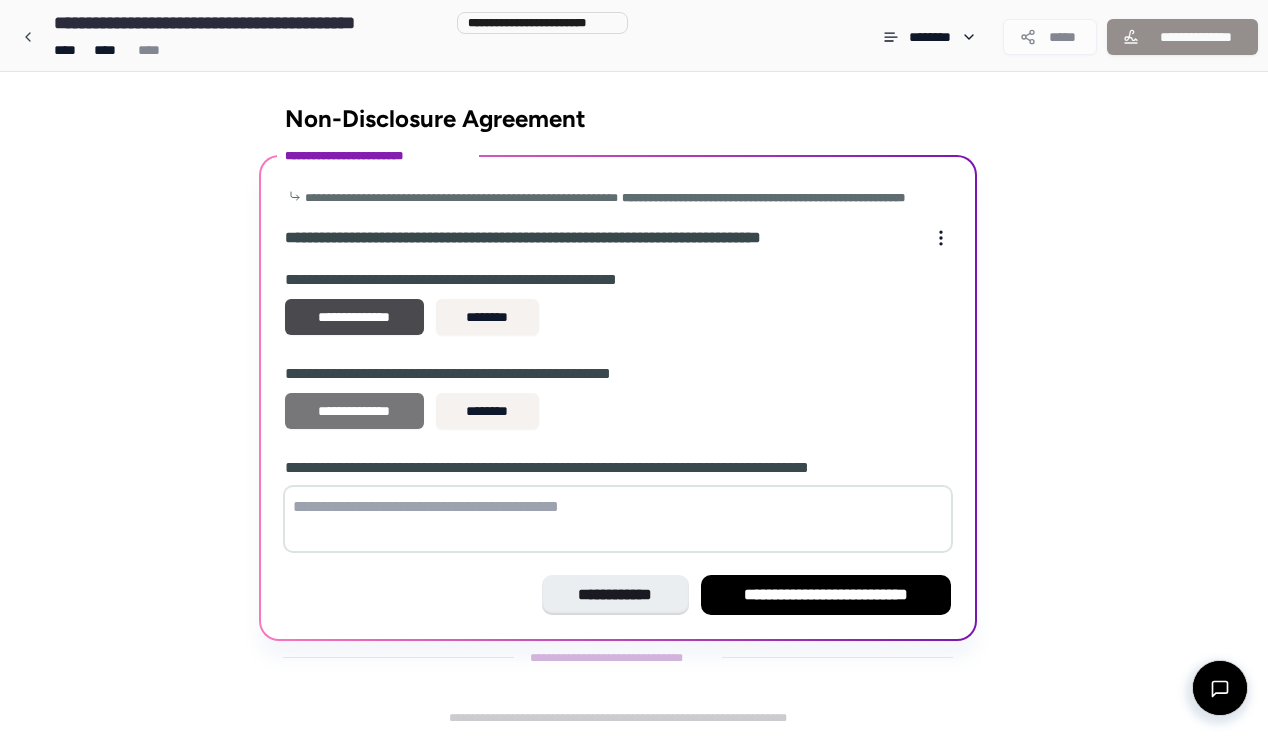 click on "**********" at bounding box center (354, 411) 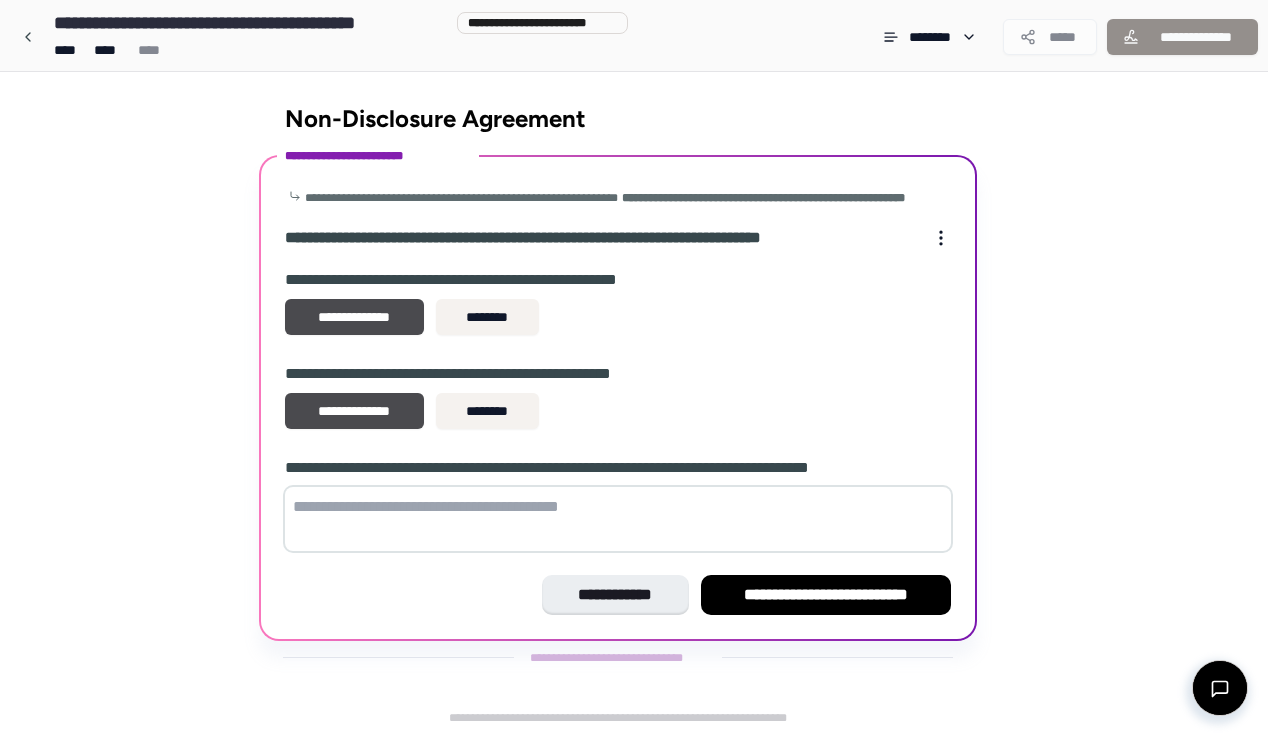 click at bounding box center [618, 519] 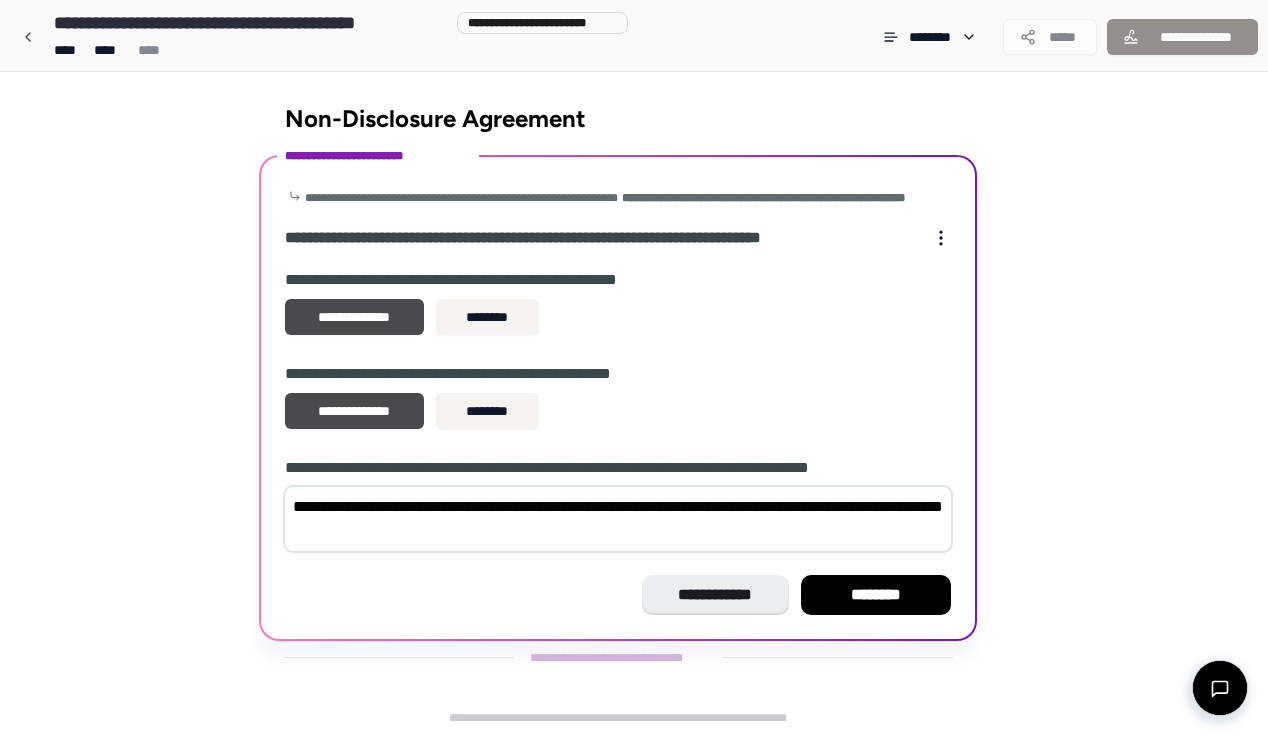 click on "**********" at bounding box center [618, 519] 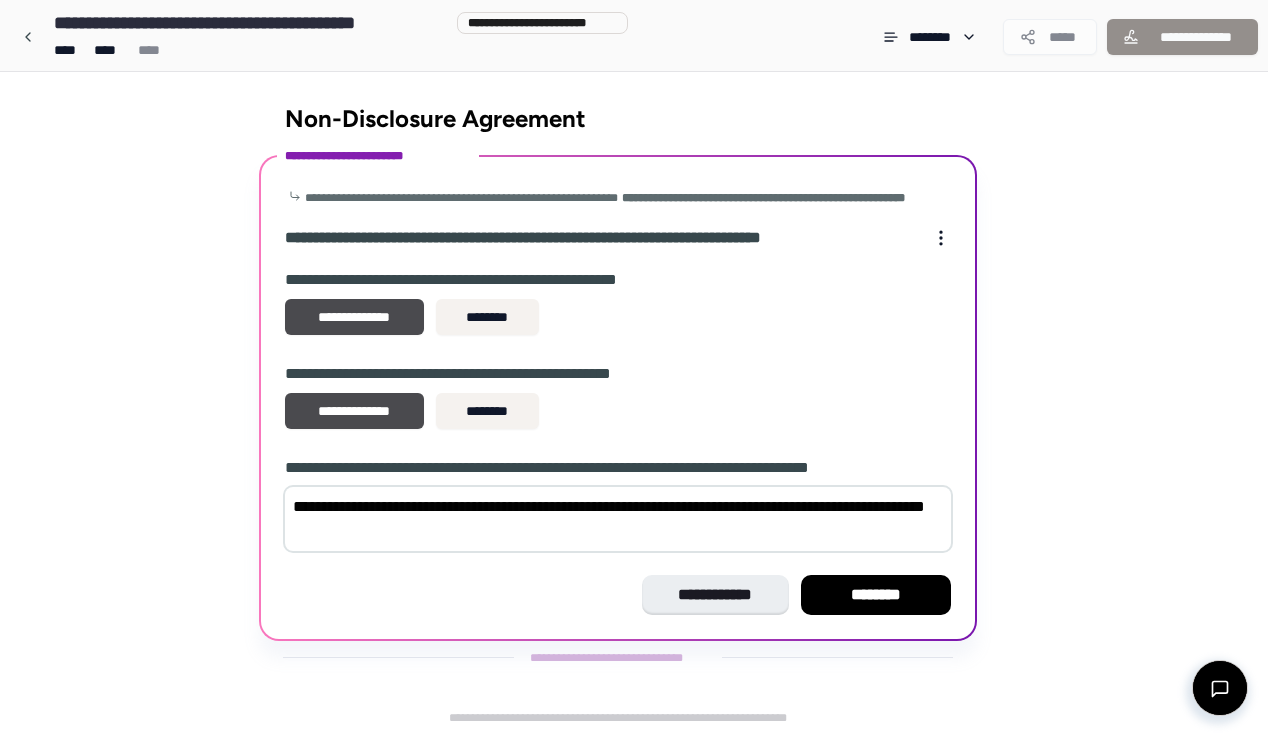 type on "**********" 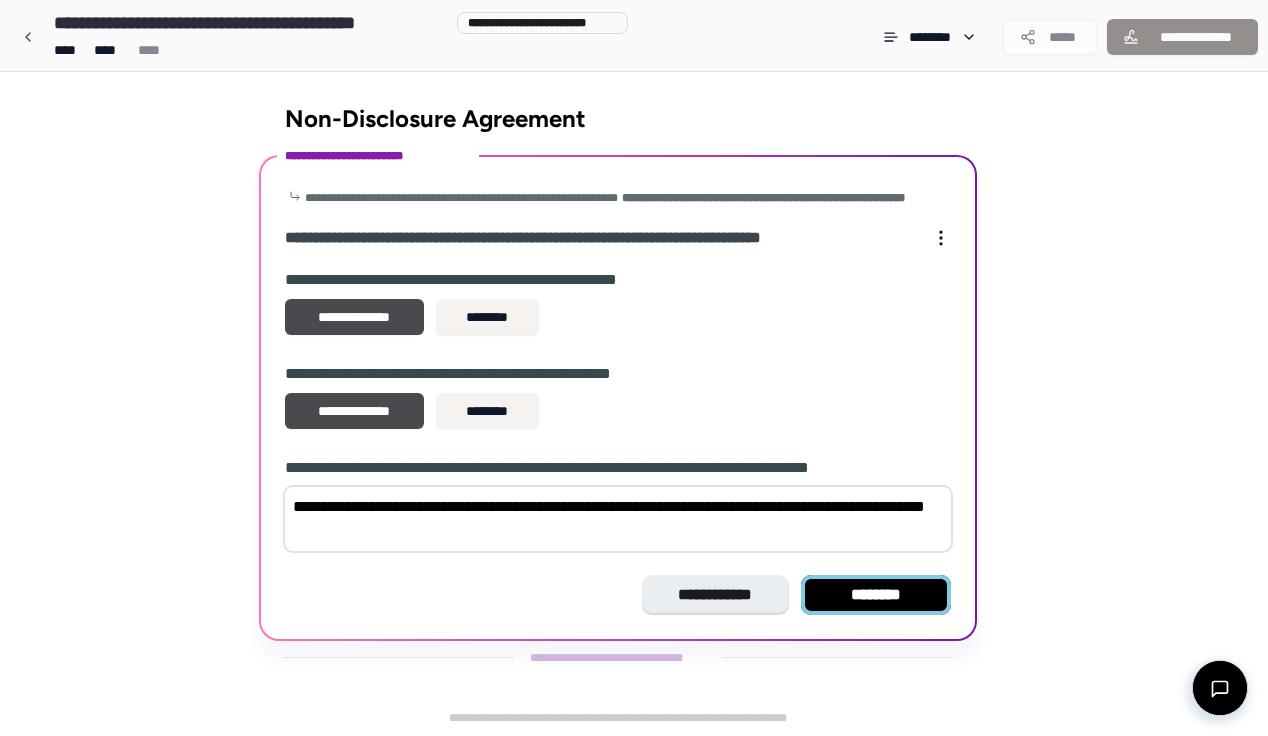 click on "********" at bounding box center (876, 595) 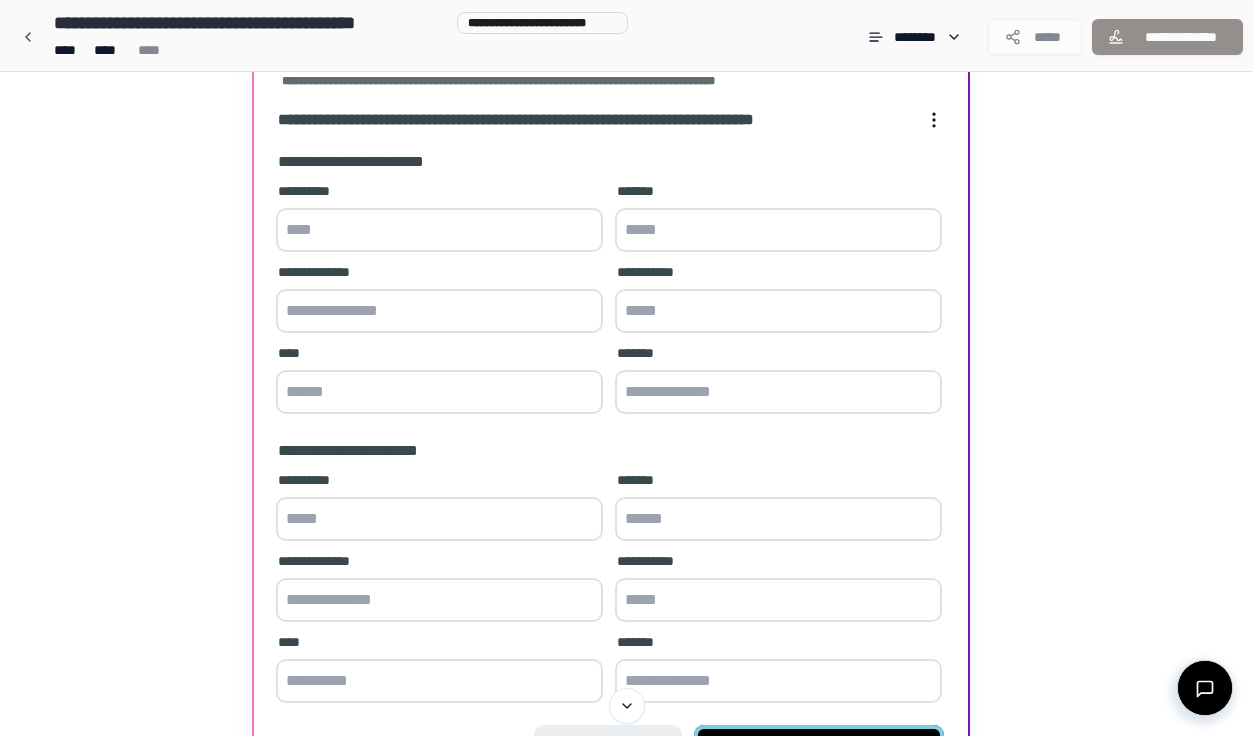 scroll, scrollTop: 99, scrollLeft: 0, axis: vertical 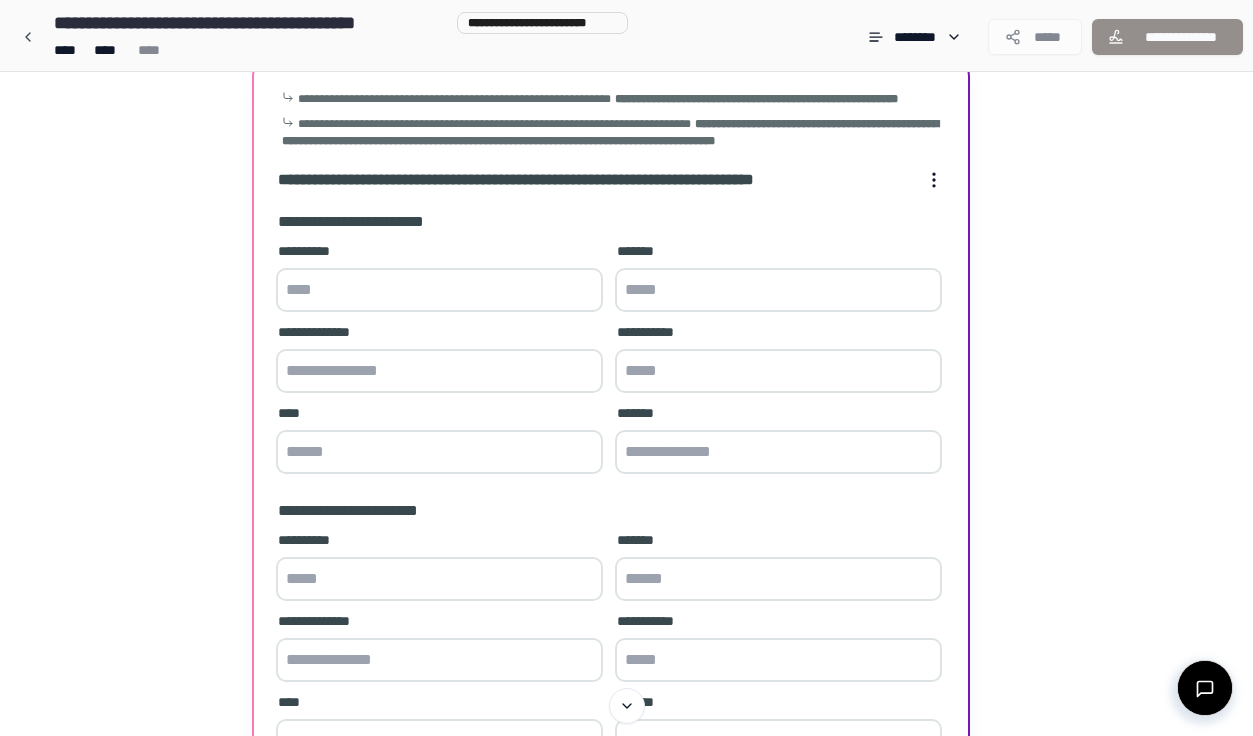 click at bounding box center (439, 290) 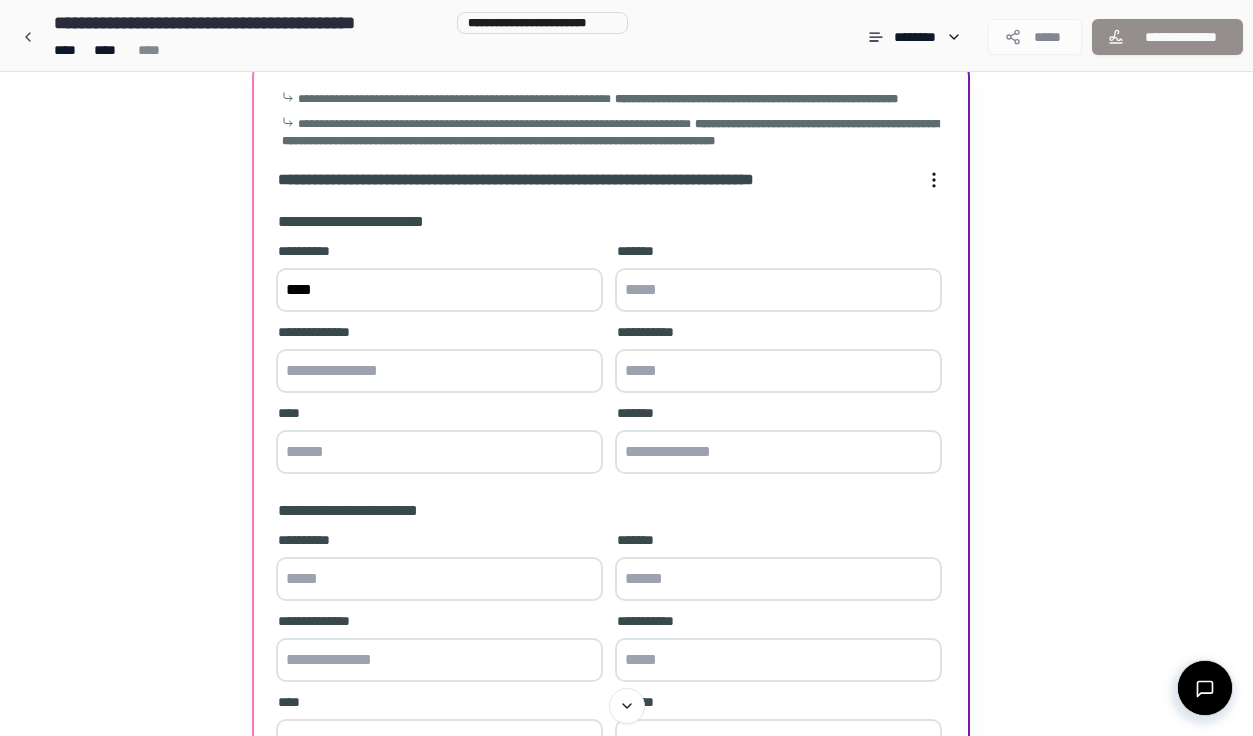 type on "****" 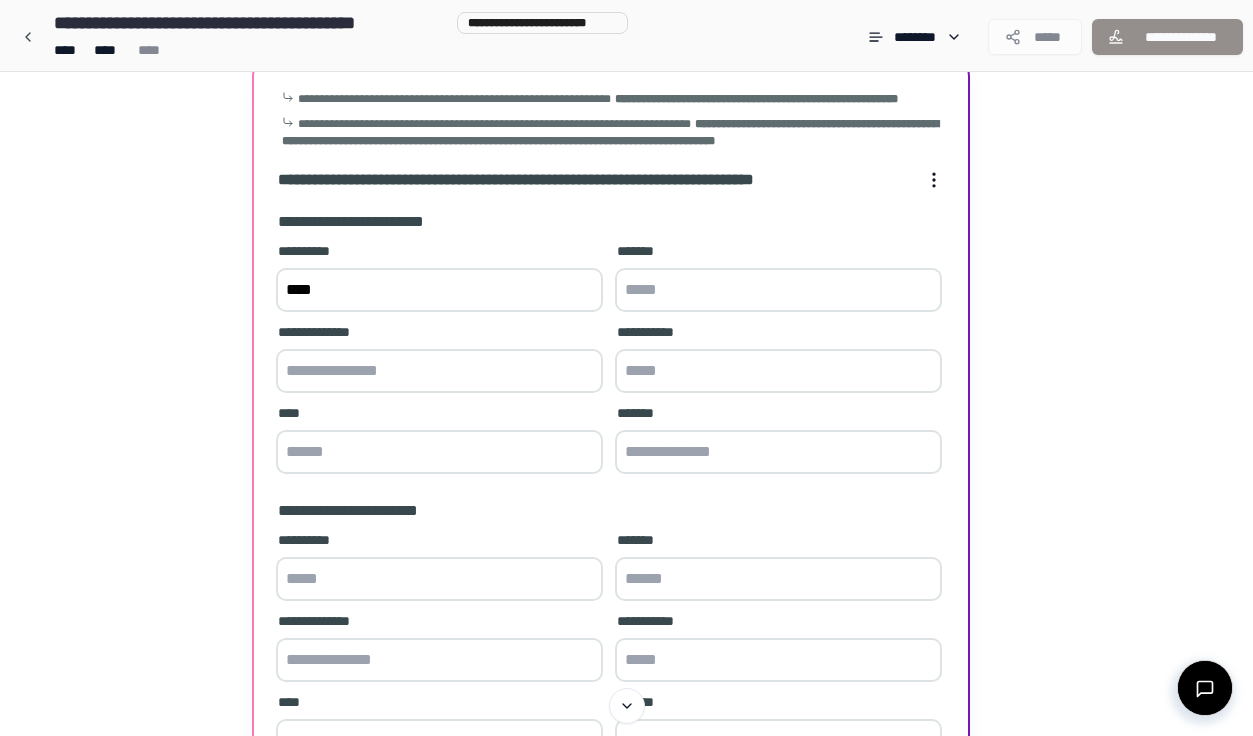click at bounding box center (778, 290) 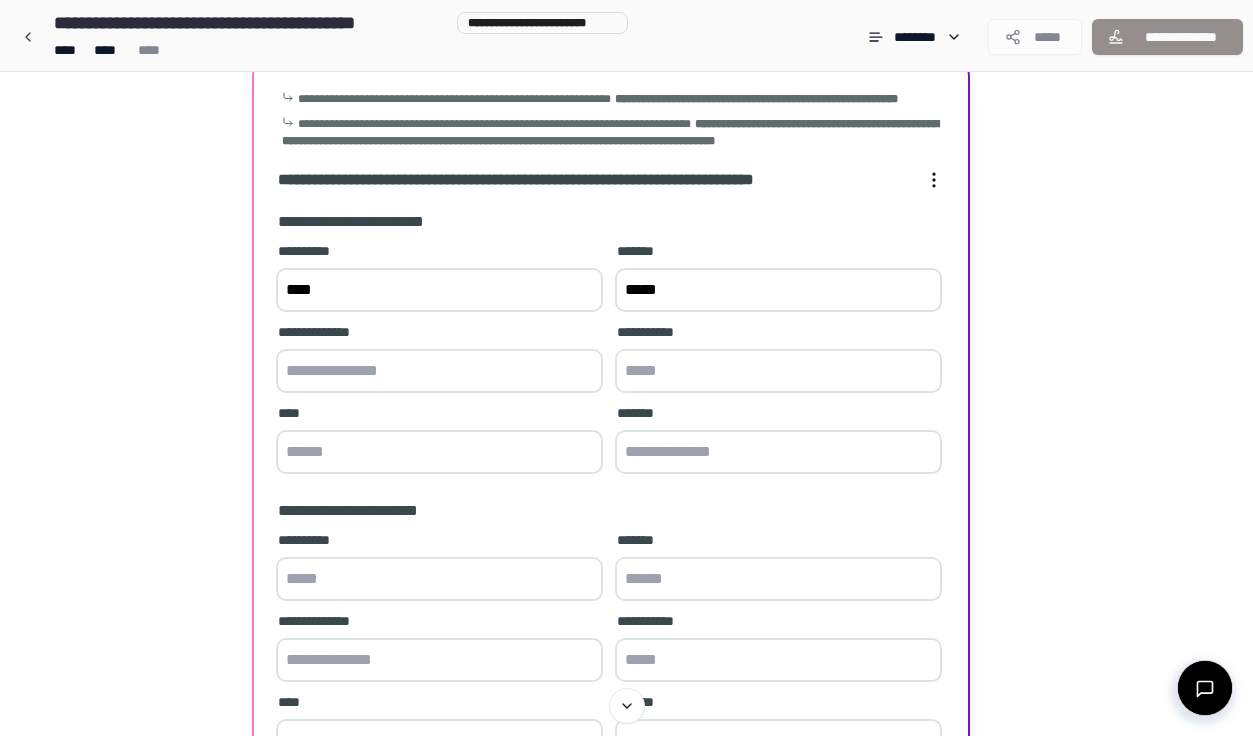 type on "*****" 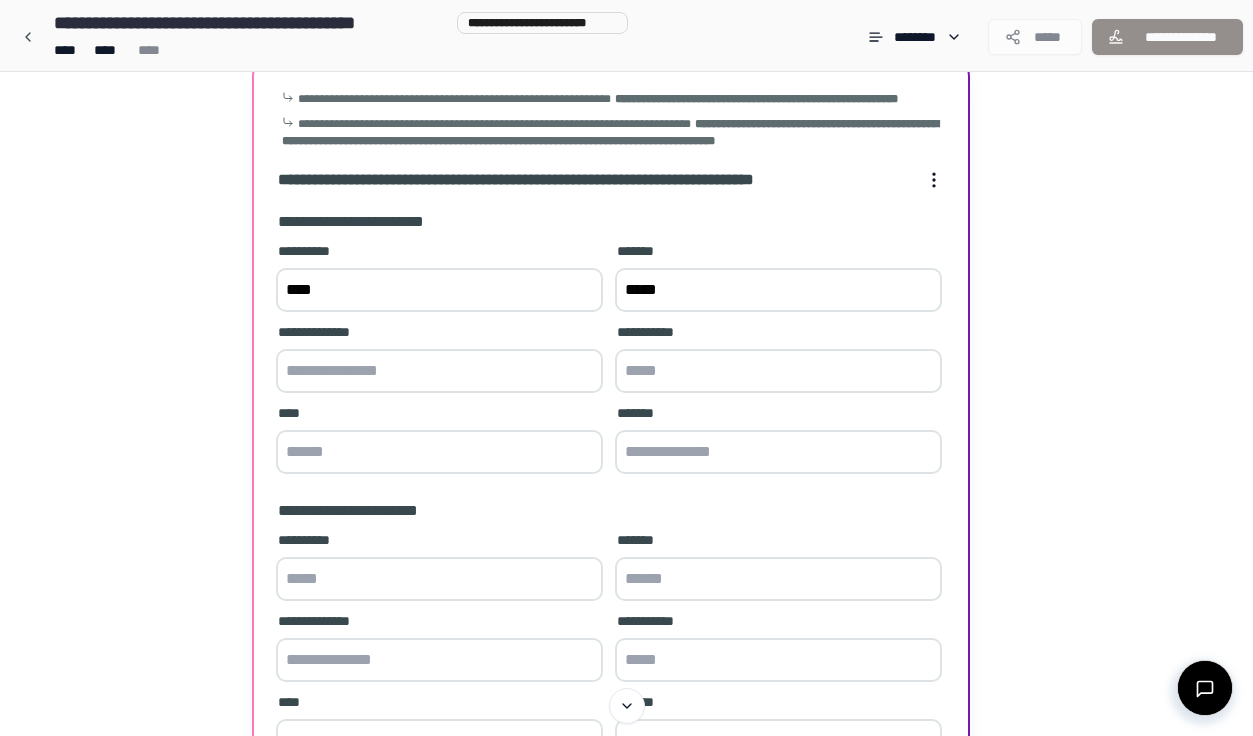 click at bounding box center [439, 371] 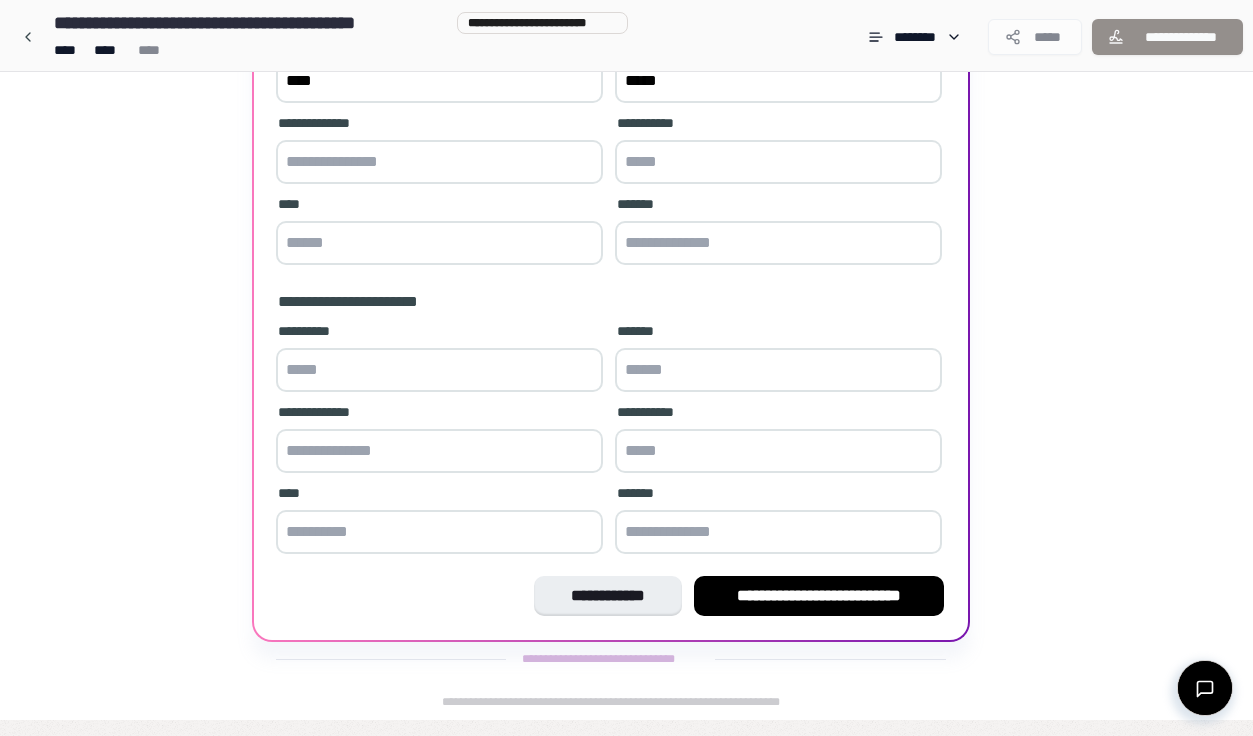 scroll, scrollTop: 308, scrollLeft: 0, axis: vertical 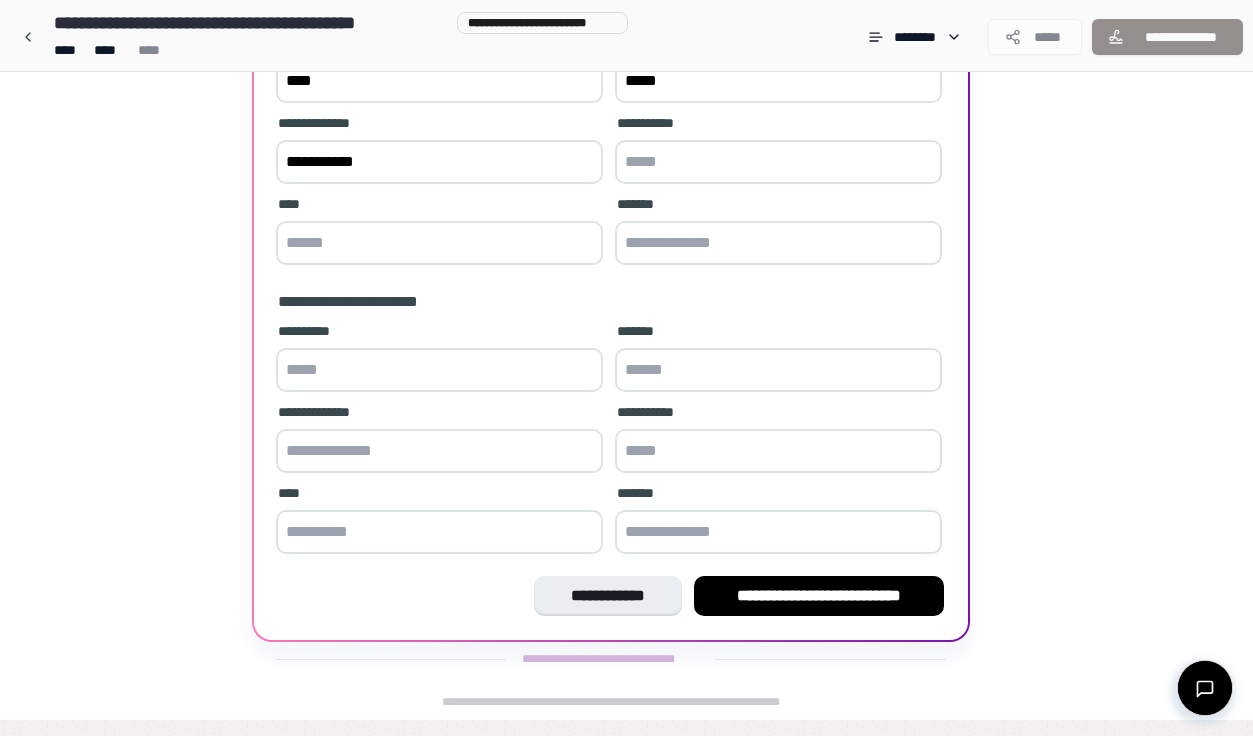click on "**********" at bounding box center (439, 162) 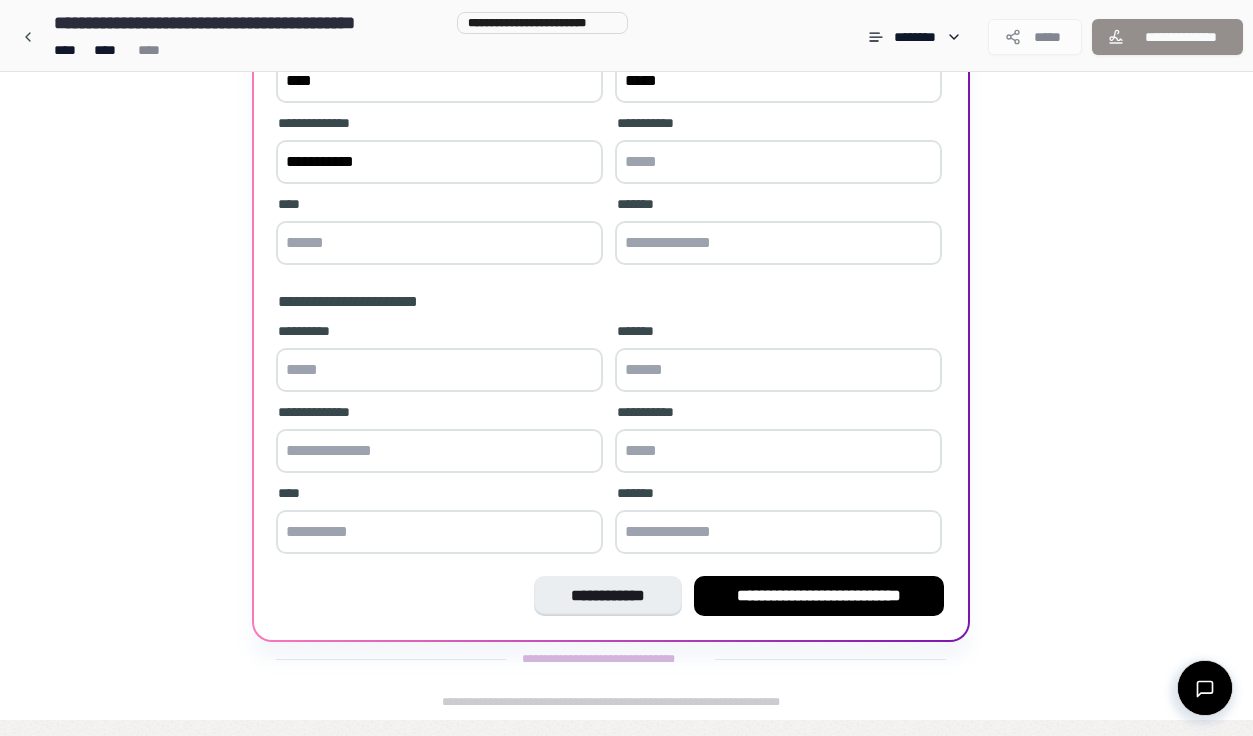 click at bounding box center [778, 162] 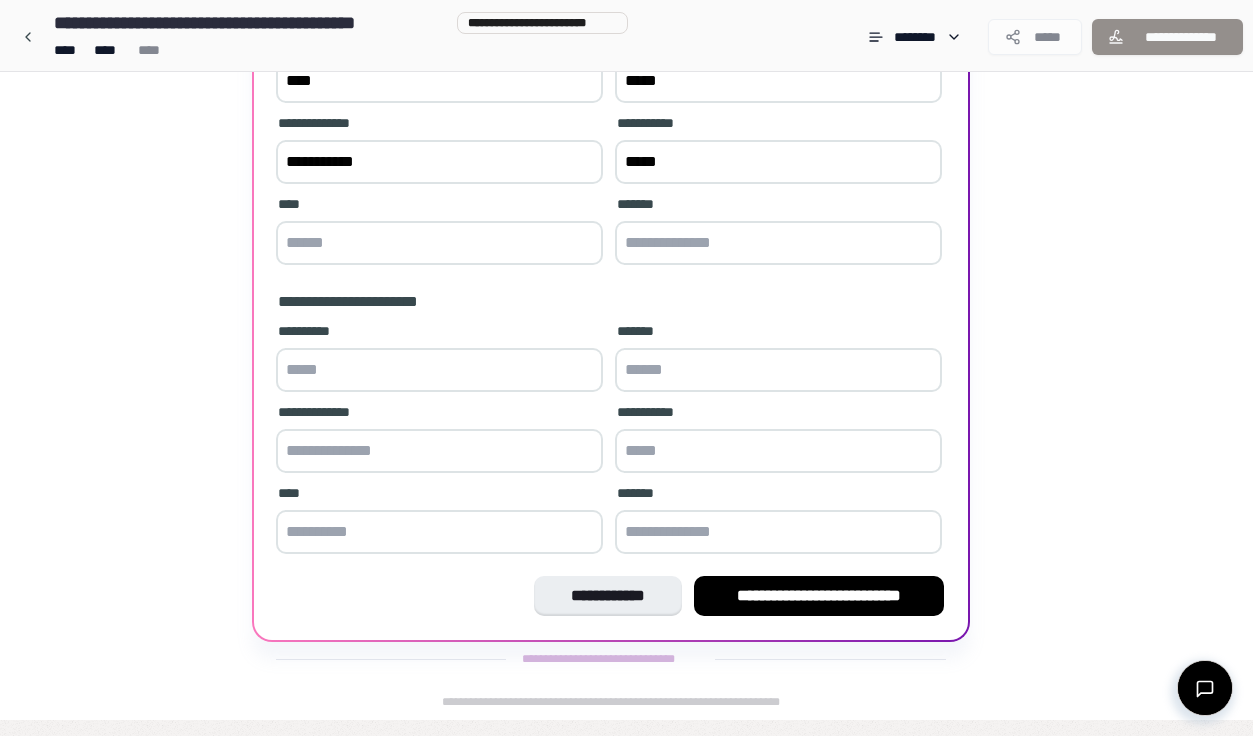 type on "*****" 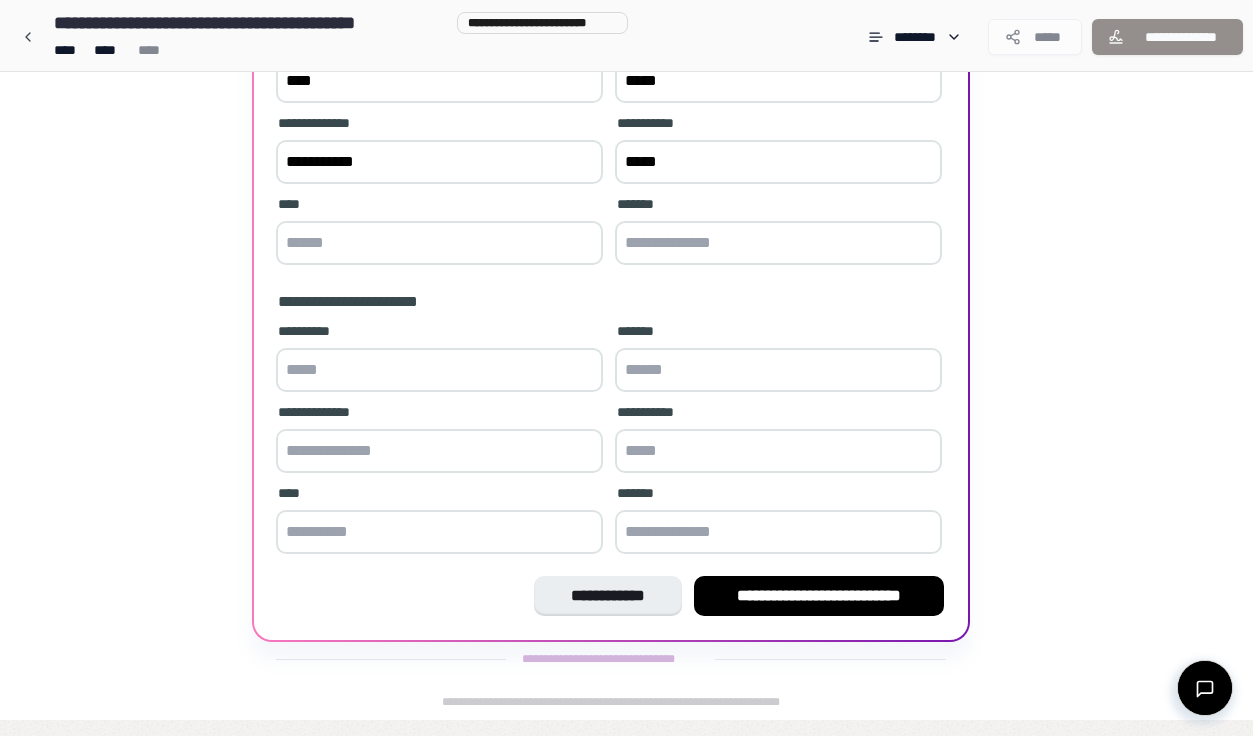 click at bounding box center [439, 243] 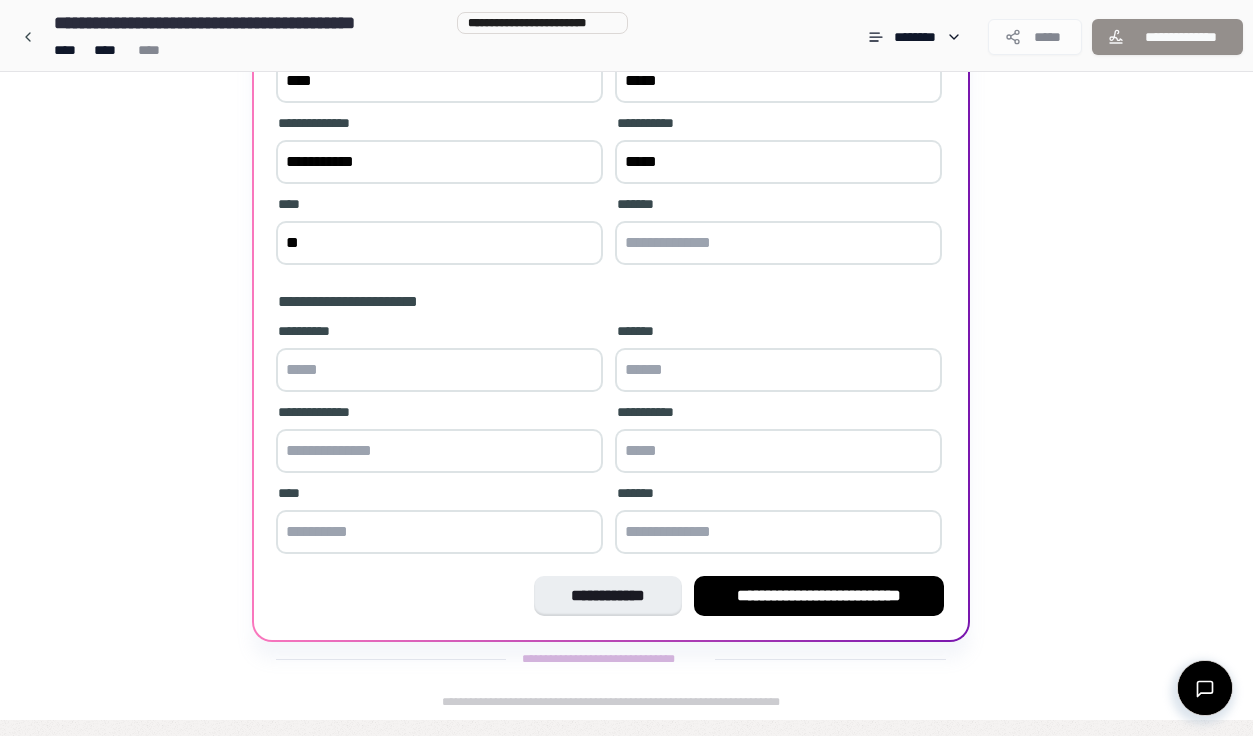 type on "*" 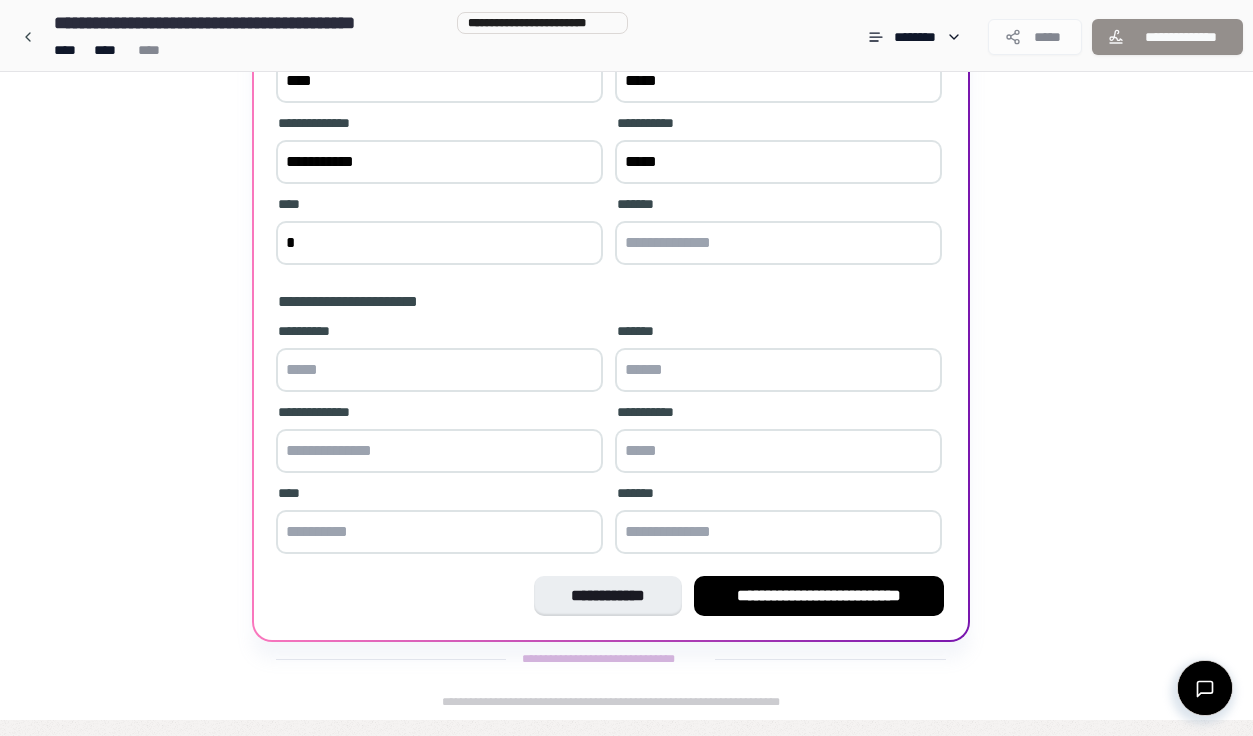 type 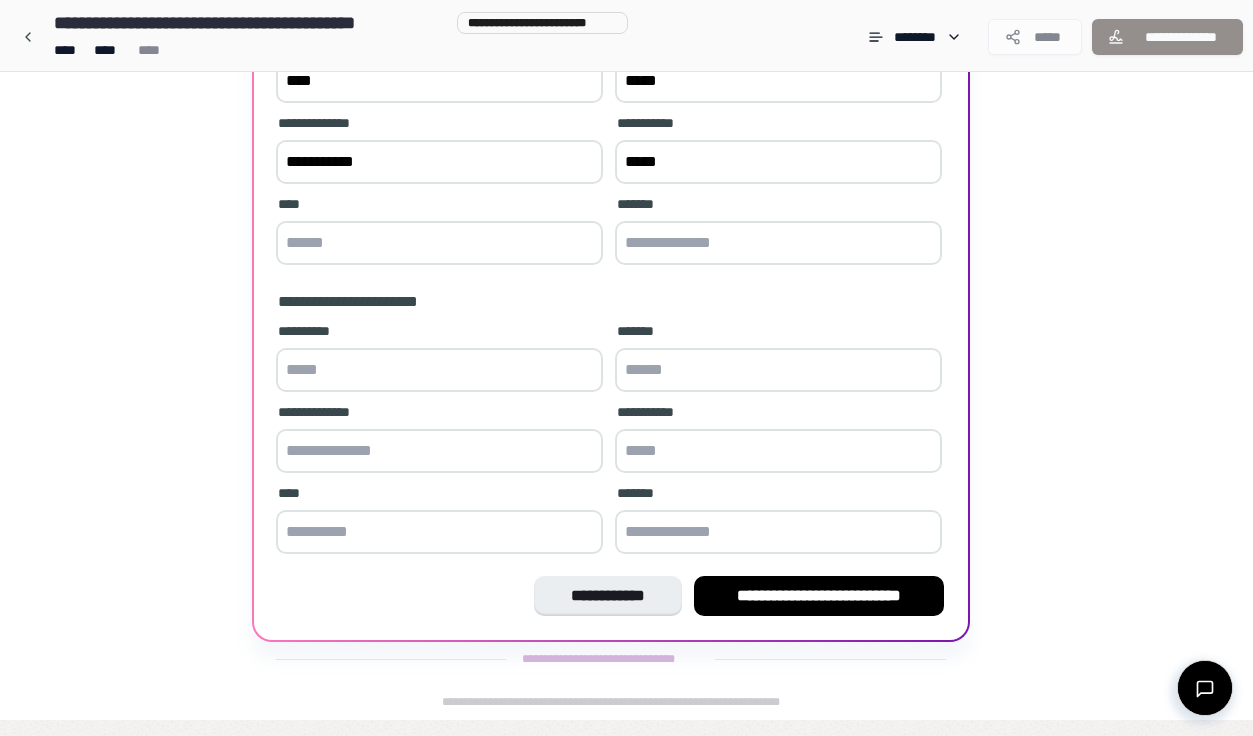 click at bounding box center (778, 243) 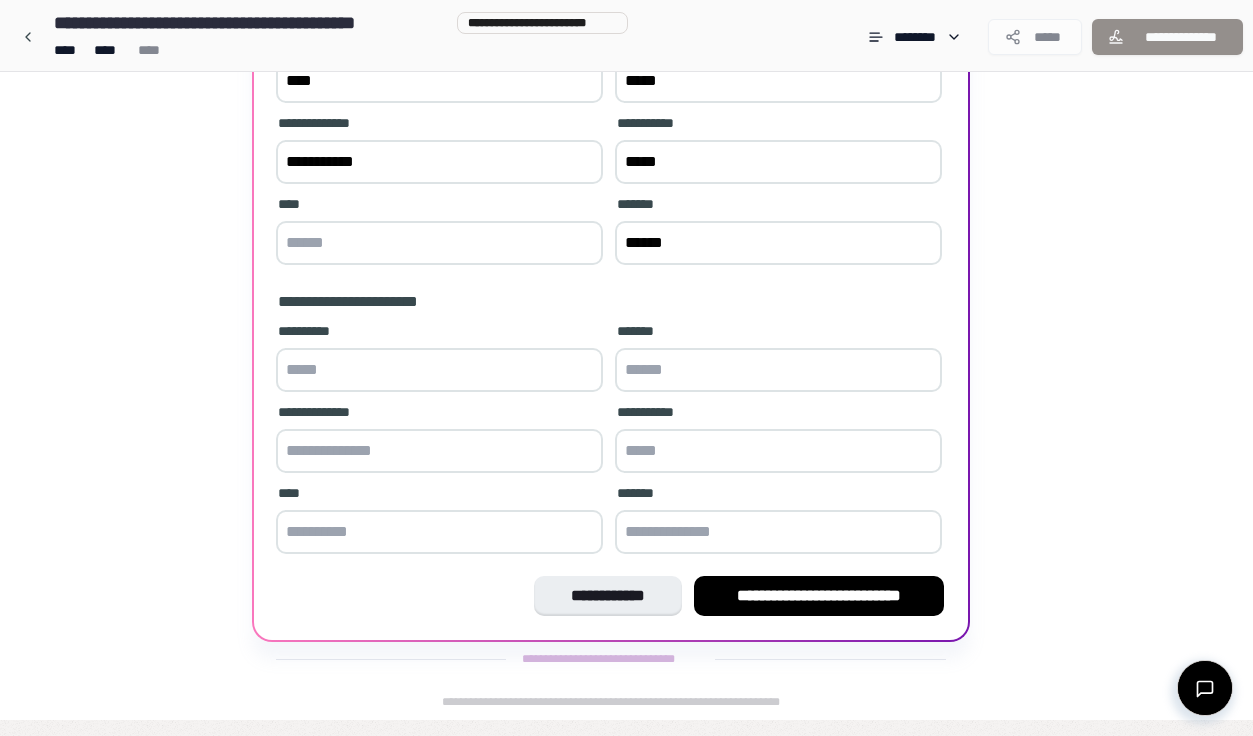 type on "******" 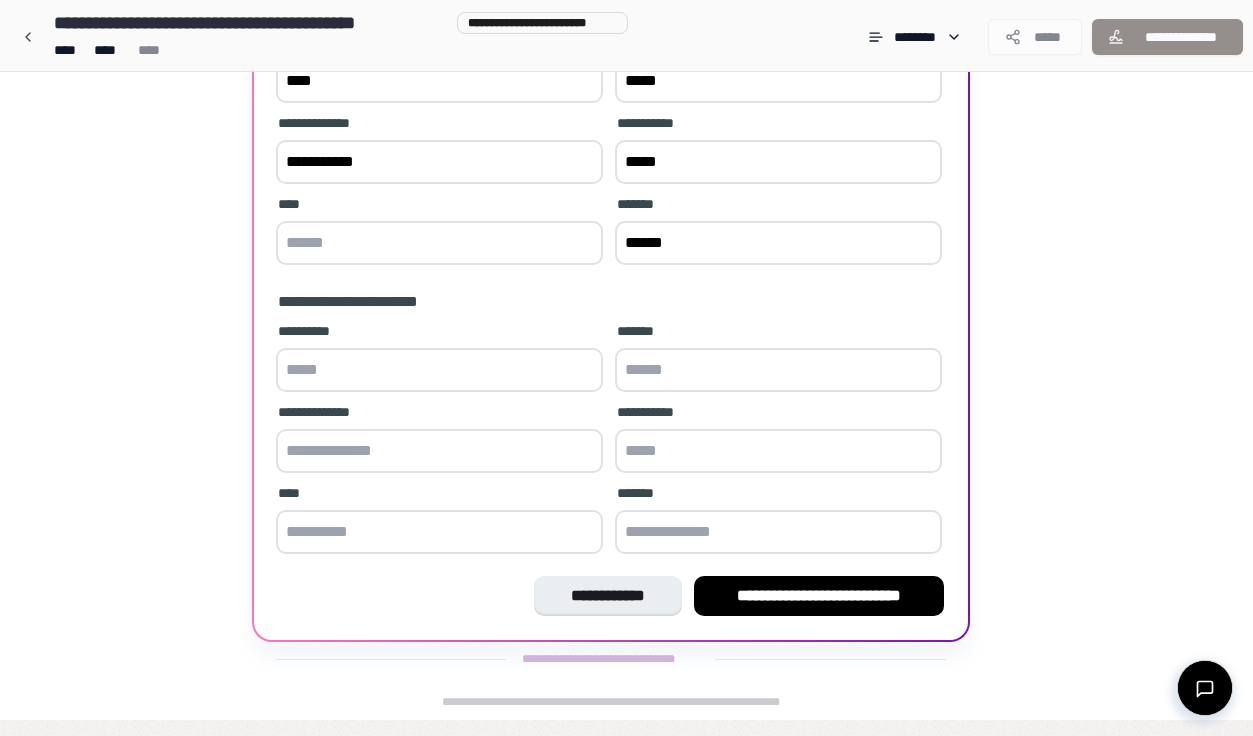 click at bounding box center (439, 243) 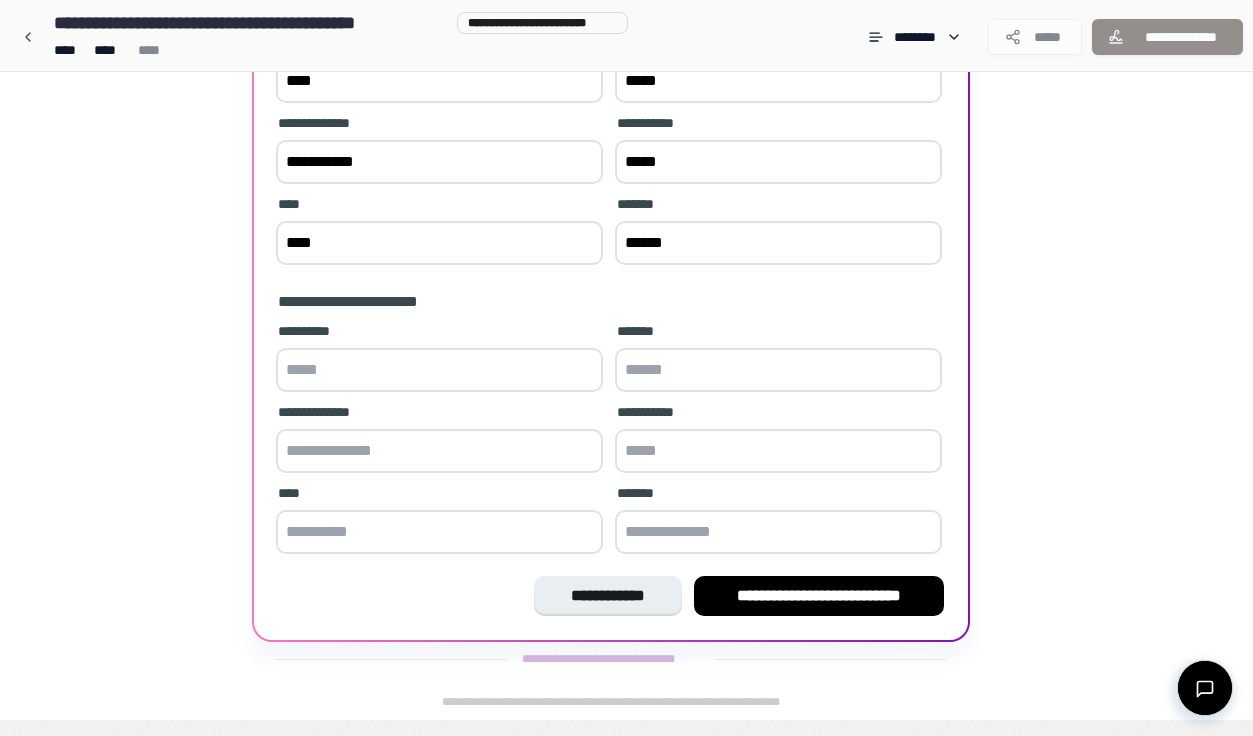 type on "****" 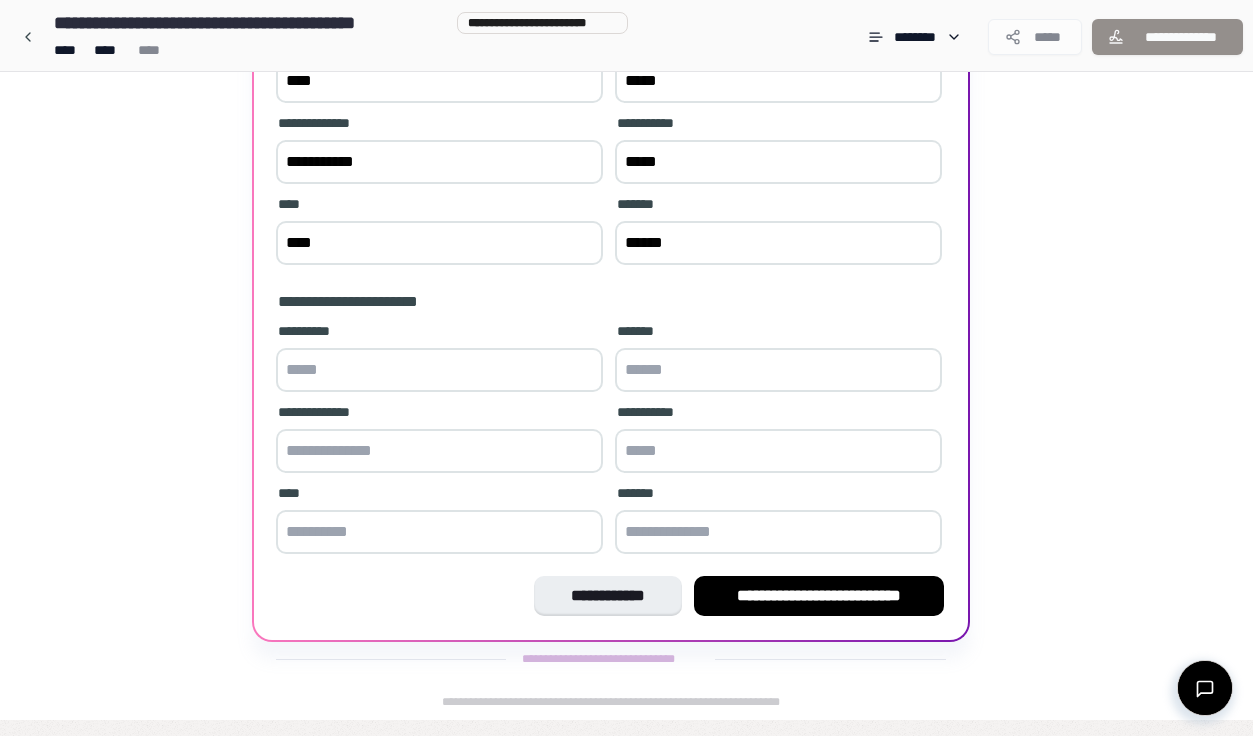 click at bounding box center (439, 370) 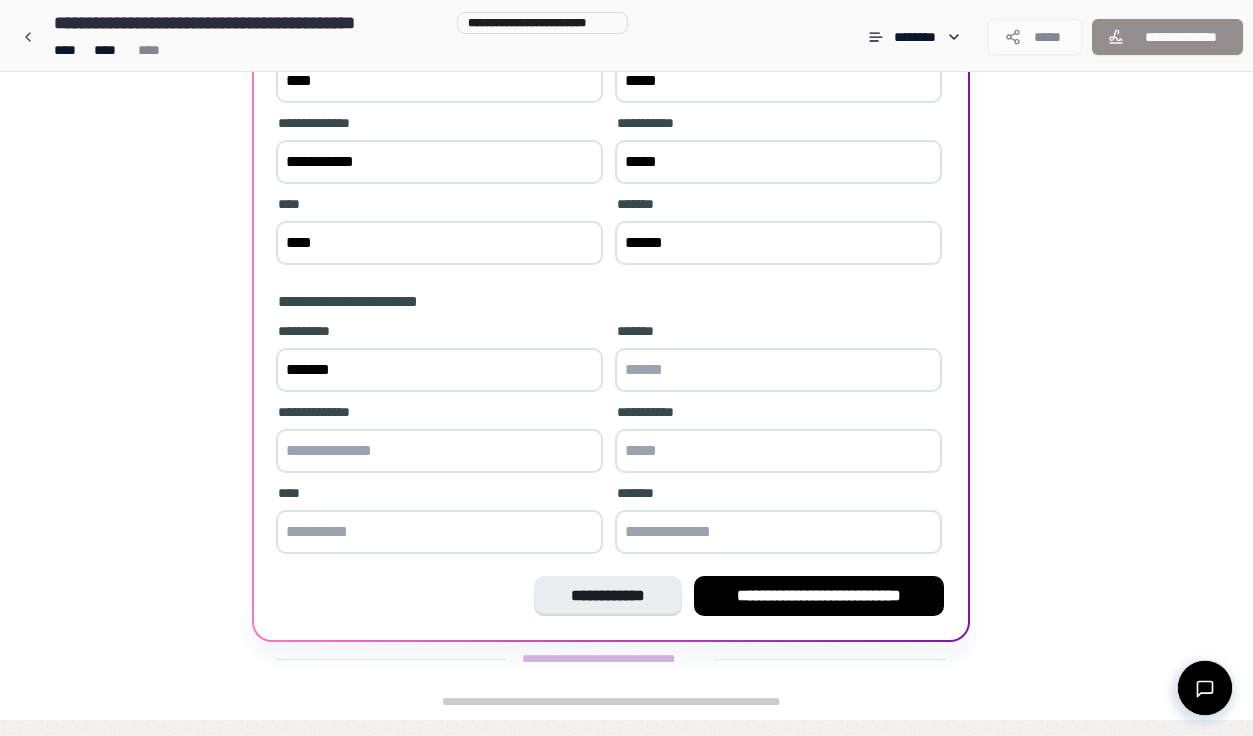 type on "******" 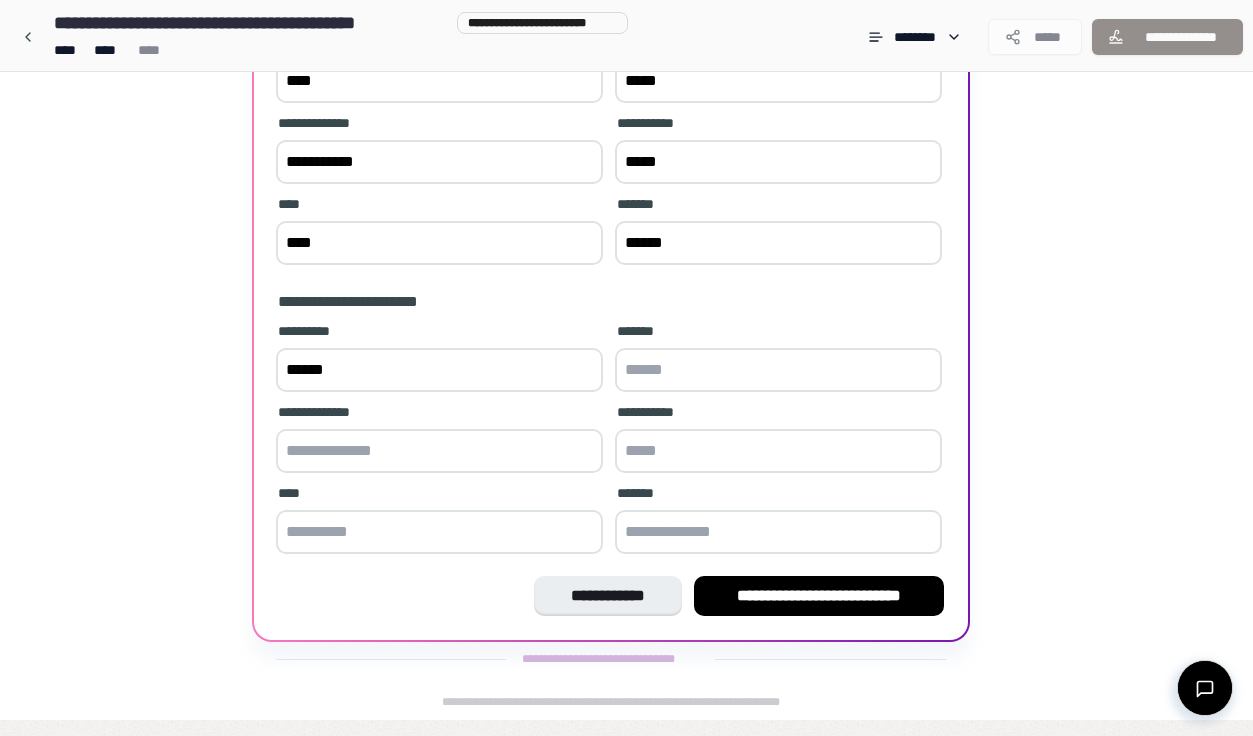 click at bounding box center (778, 370) 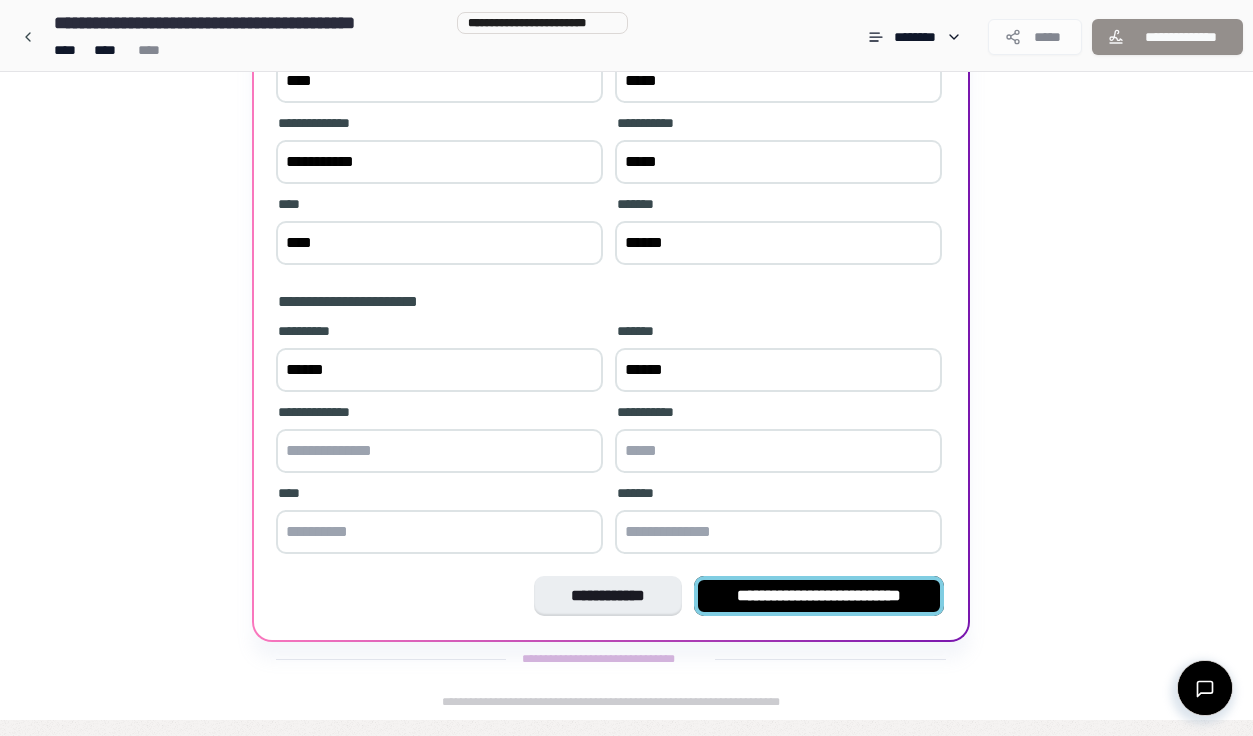 type on "******" 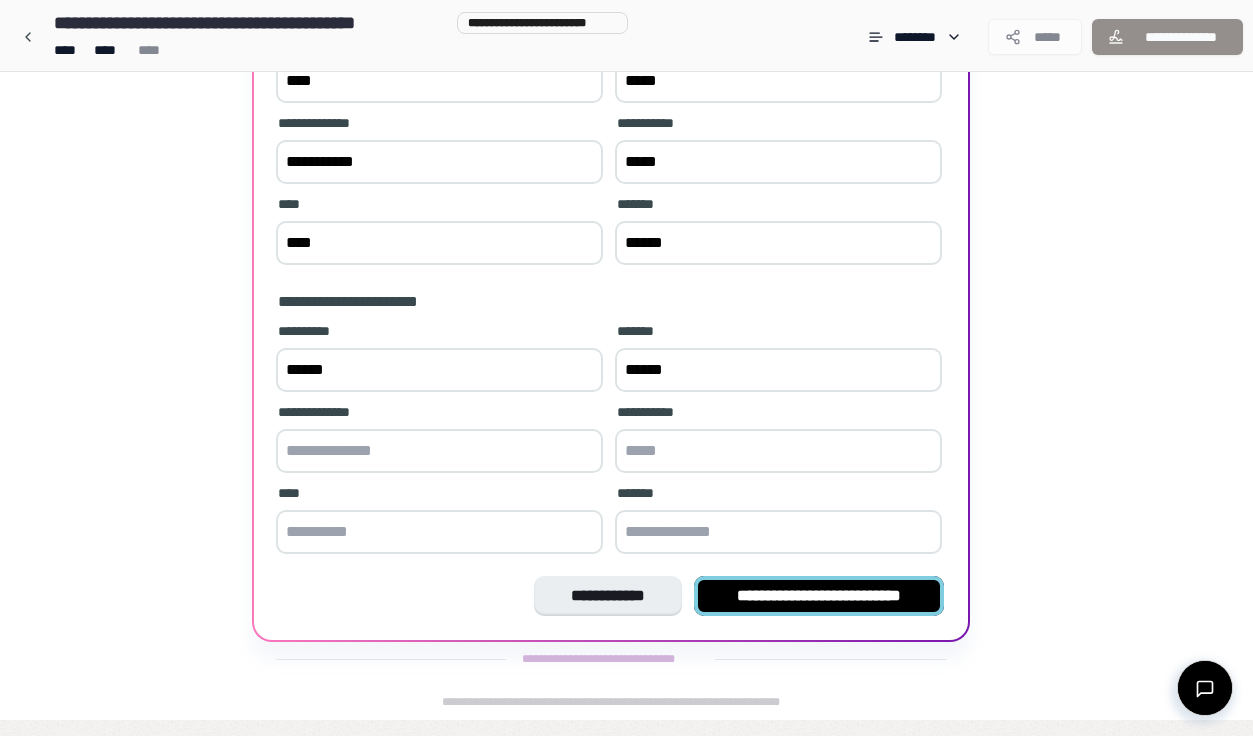 click on "**********" at bounding box center (819, 596) 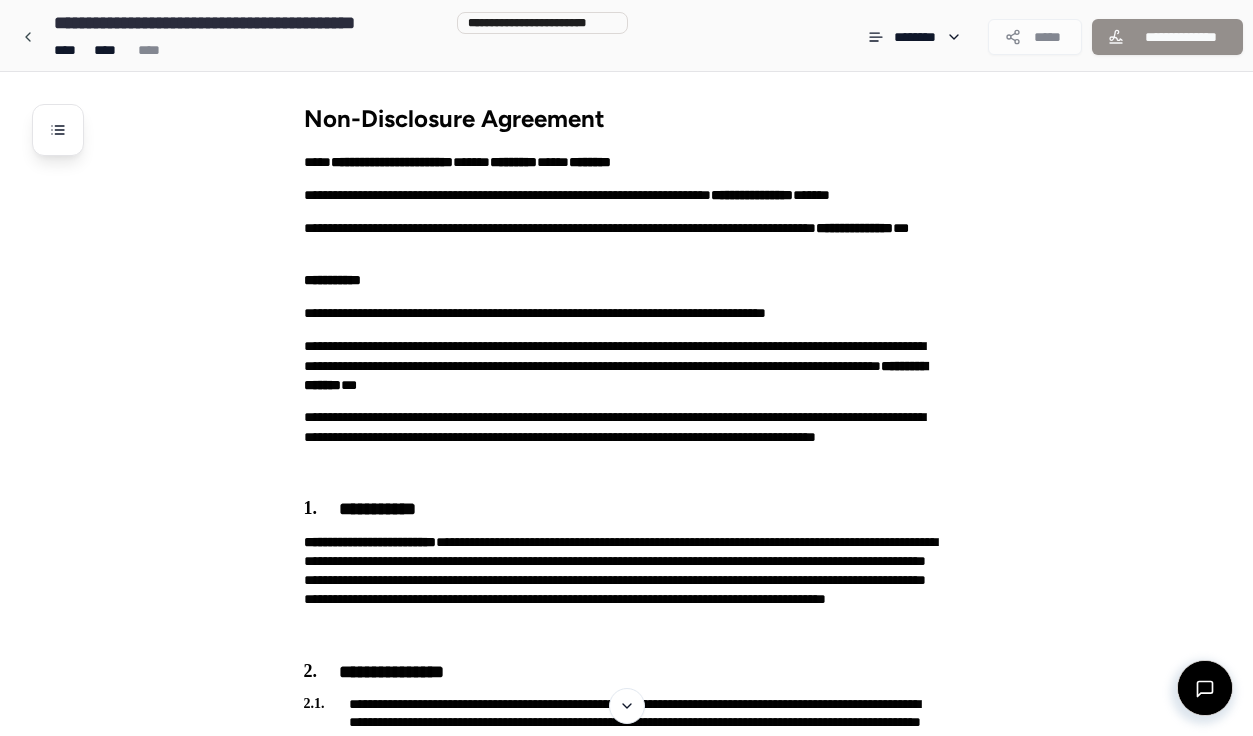 scroll, scrollTop: 0, scrollLeft: 0, axis: both 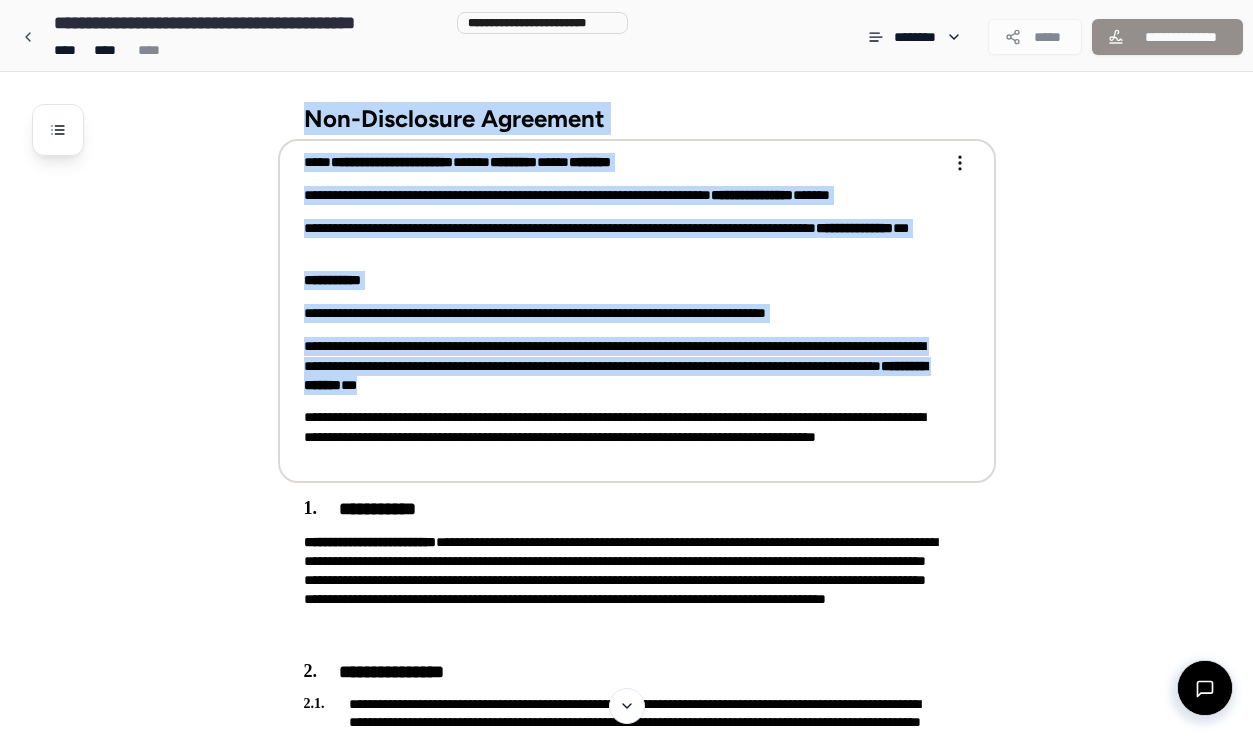 drag, startPoint x: 293, startPoint y: 123, endPoint x: 408, endPoint y: 402, distance: 301.77142 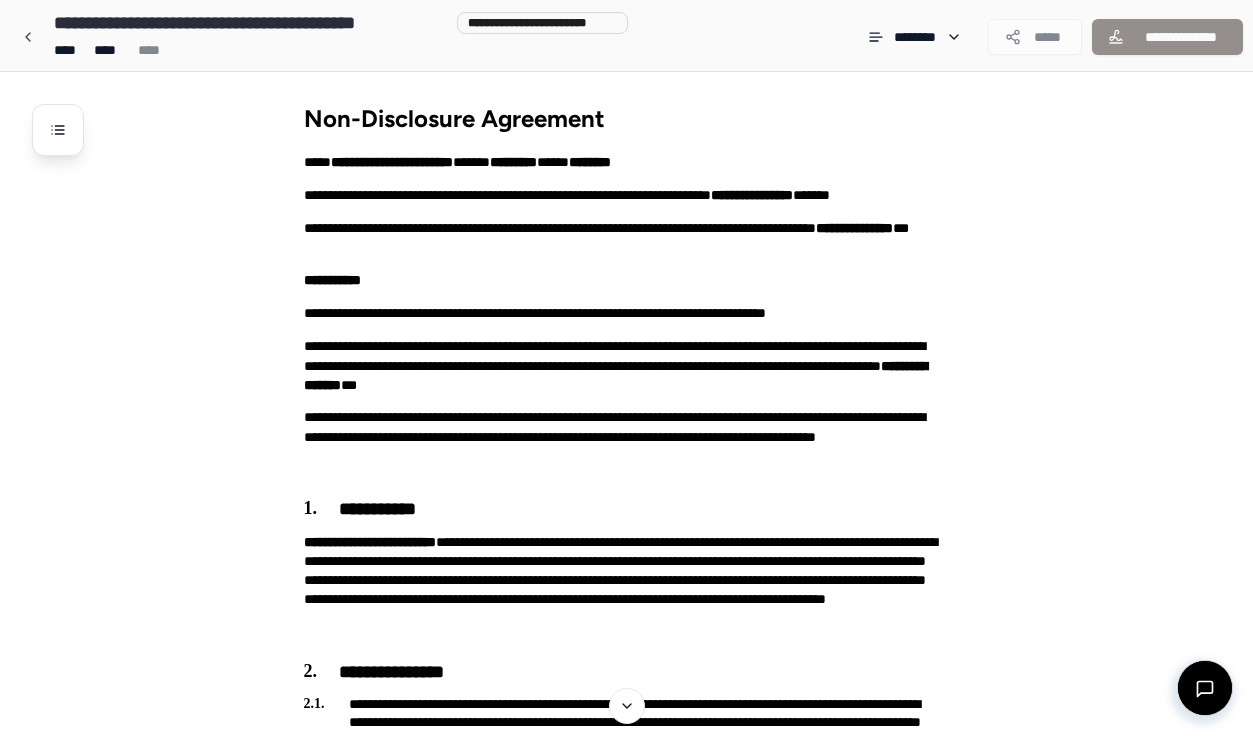 click on "**********" at bounding box center [652, 783] 